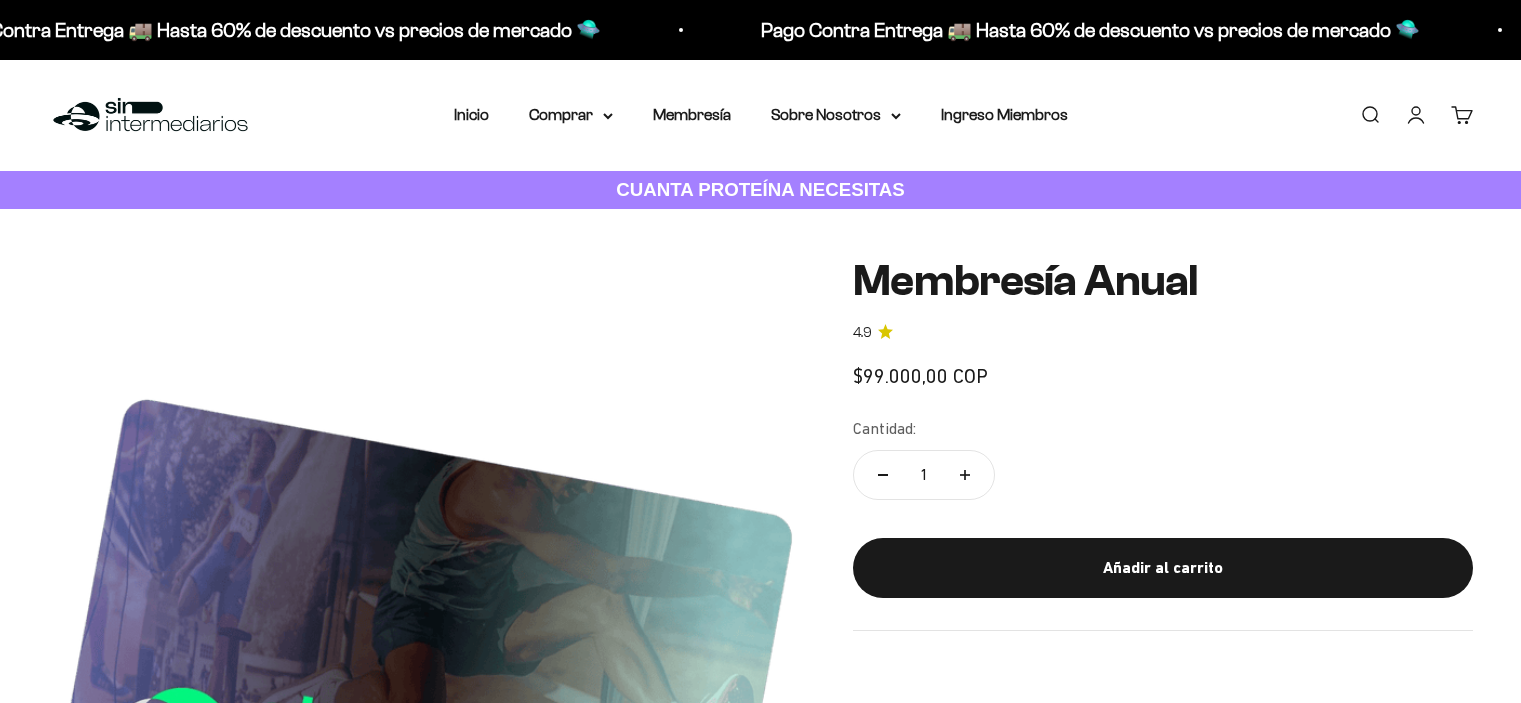 scroll, scrollTop: 0, scrollLeft: 0, axis: both 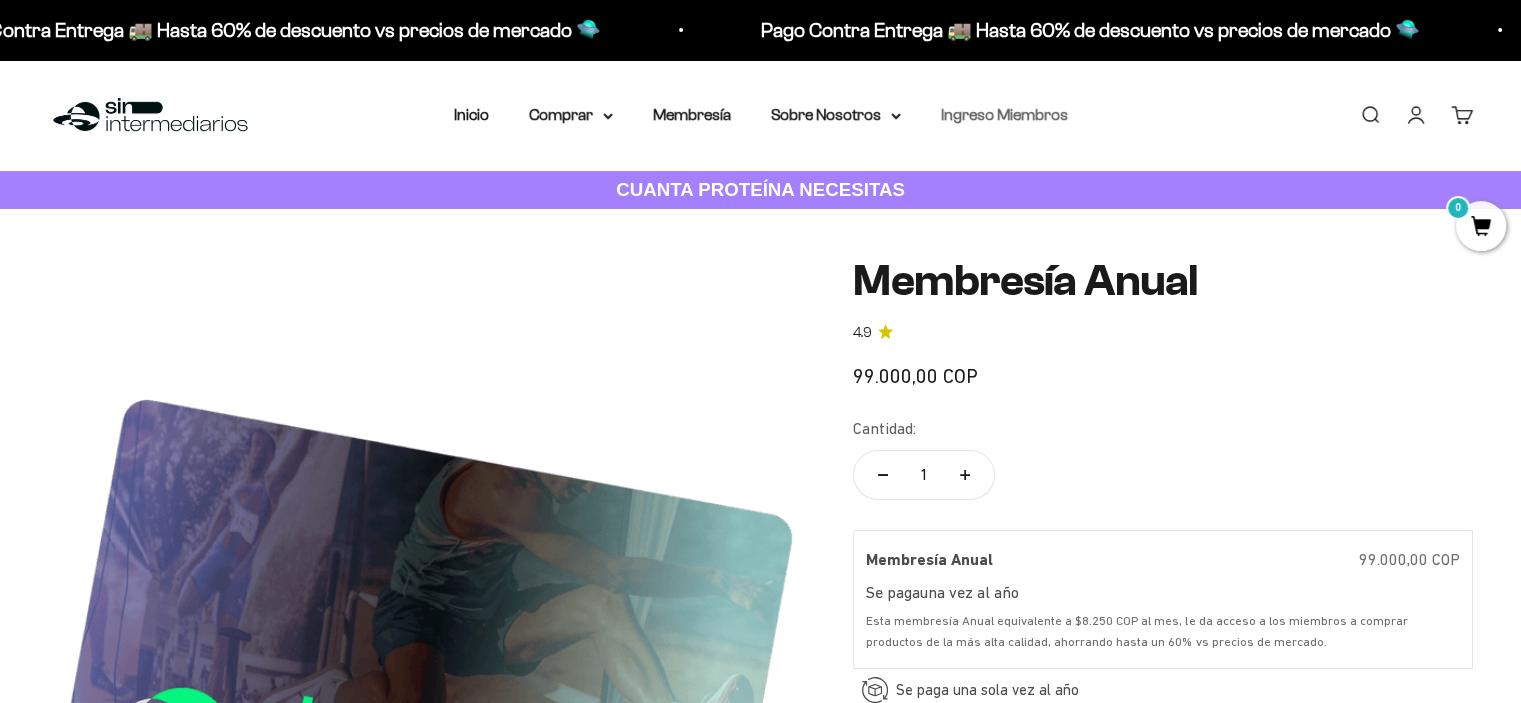 click on "Ingreso Miembros" at bounding box center (1004, 114) 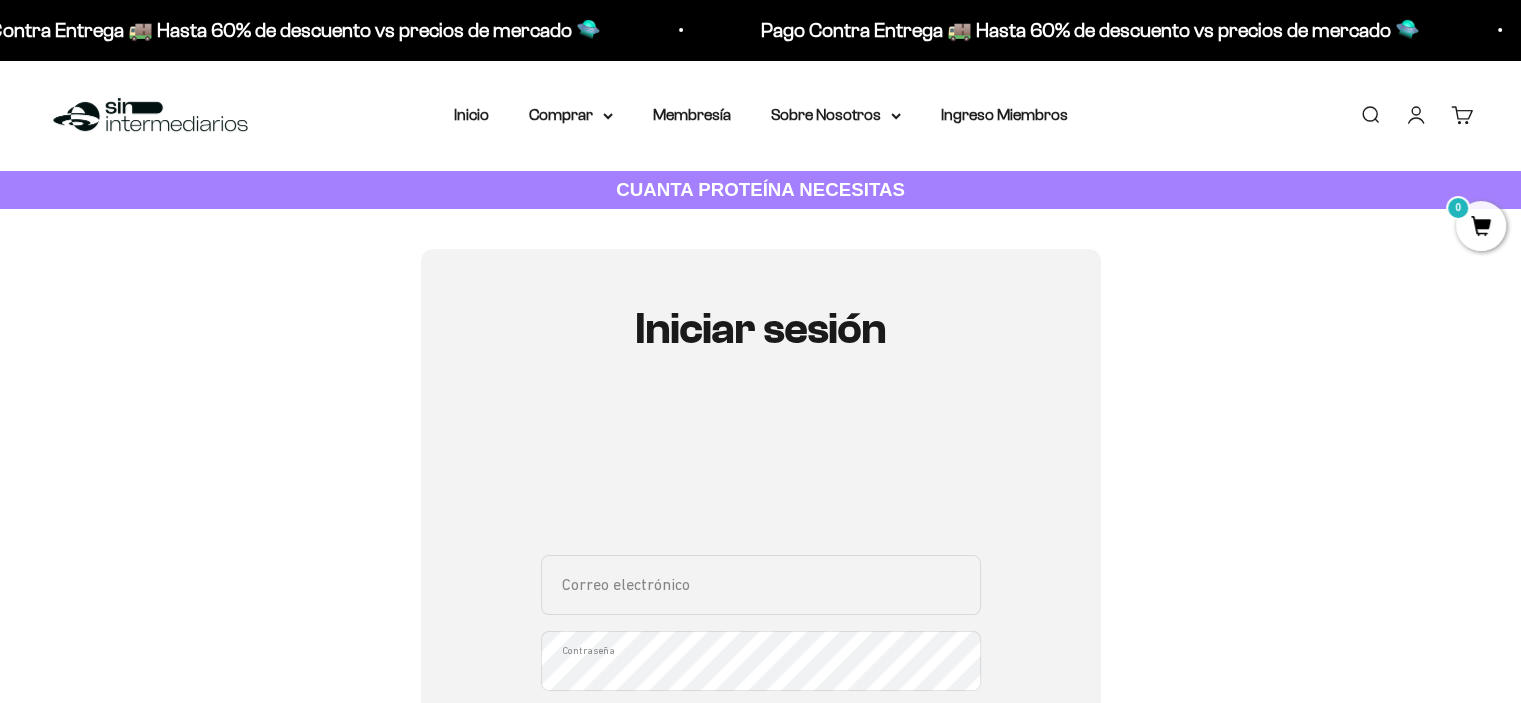 scroll, scrollTop: 400, scrollLeft: 0, axis: vertical 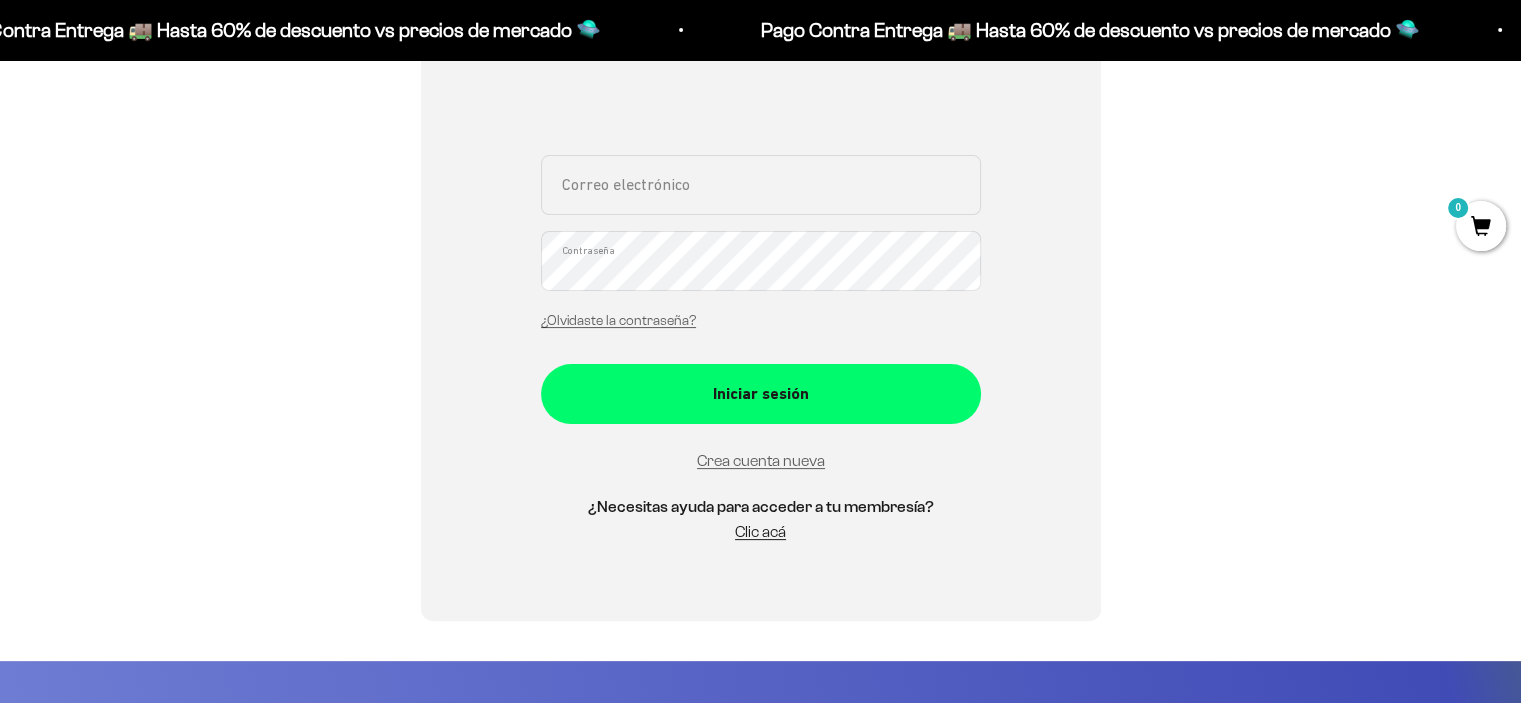 click on "Correo electrónico" at bounding box center [761, 185] 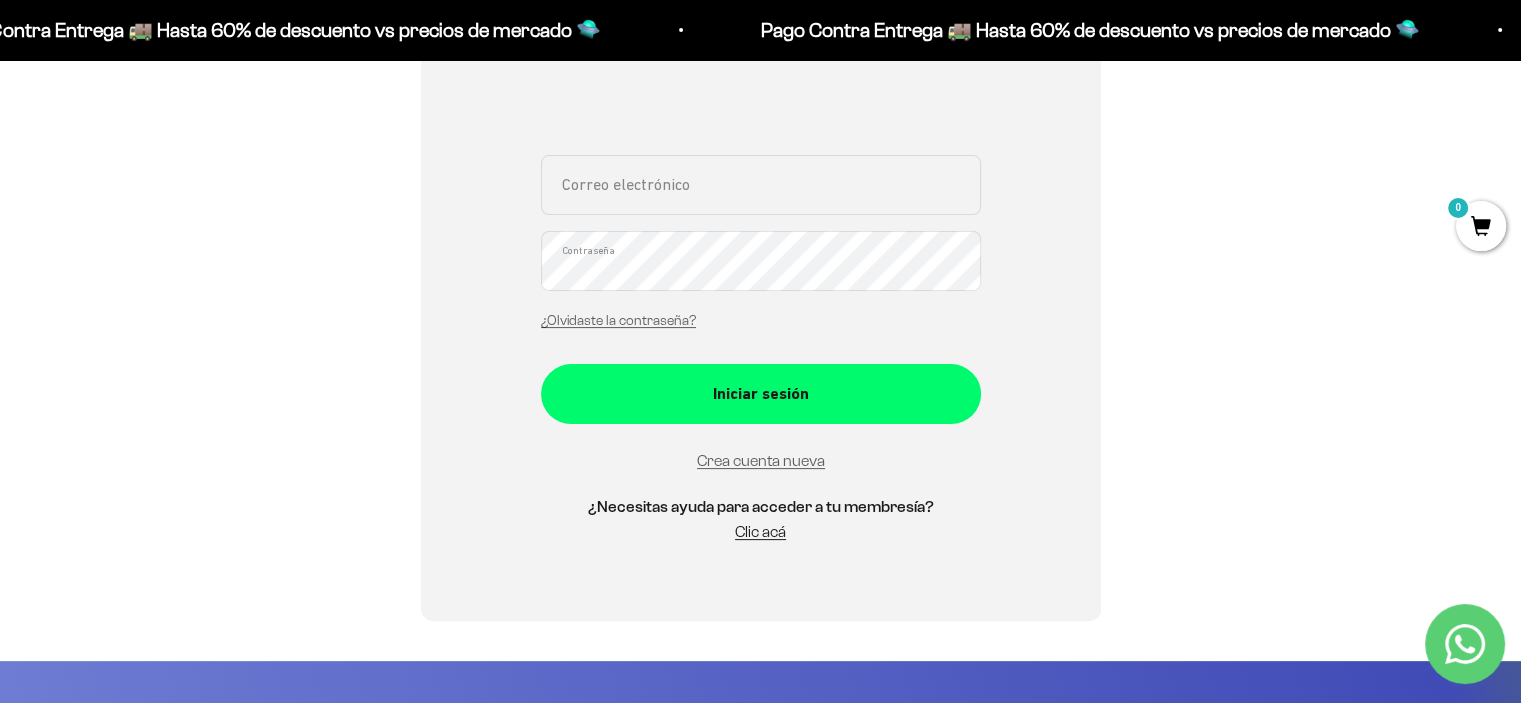 type on "adrianamqt@gmail.com" 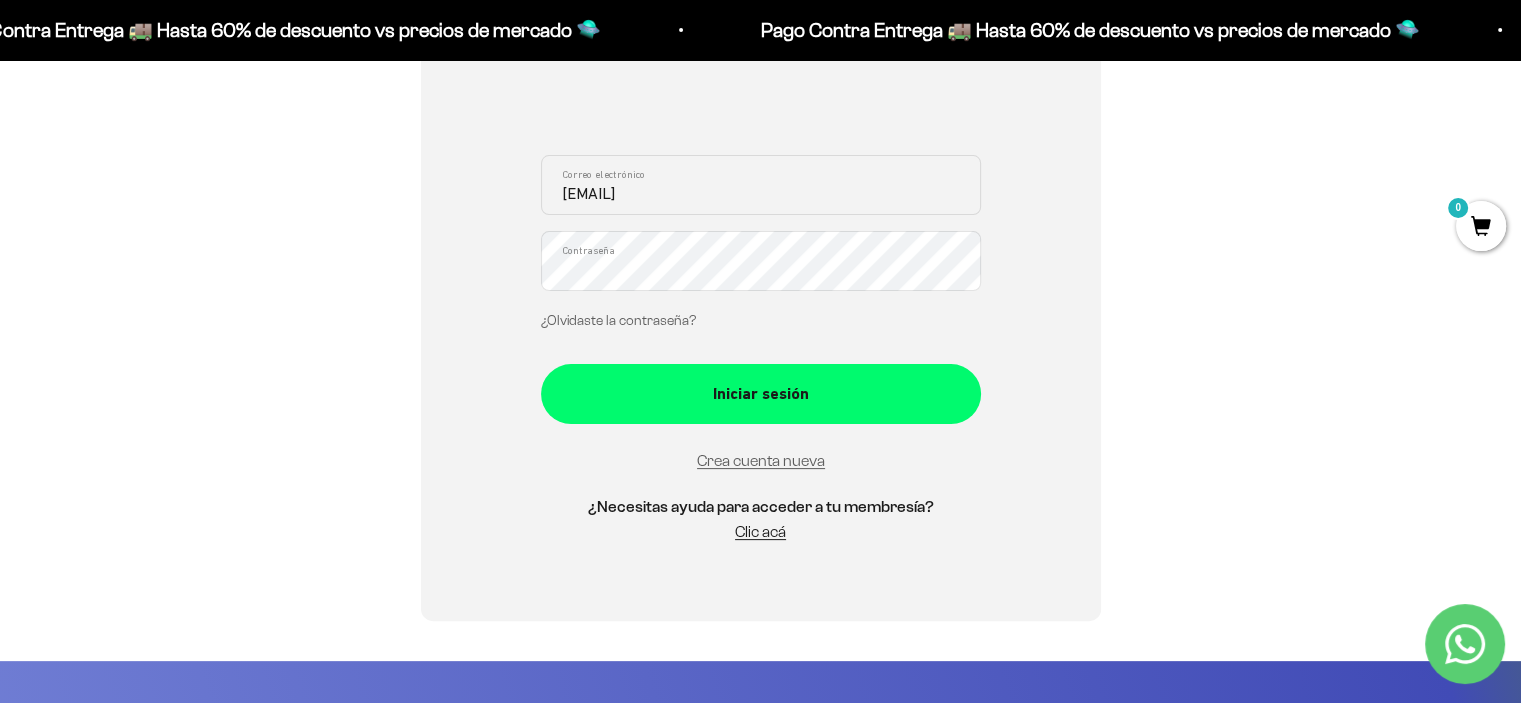 click on "¿Olvidaste la contraseña?" at bounding box center (618, 320) 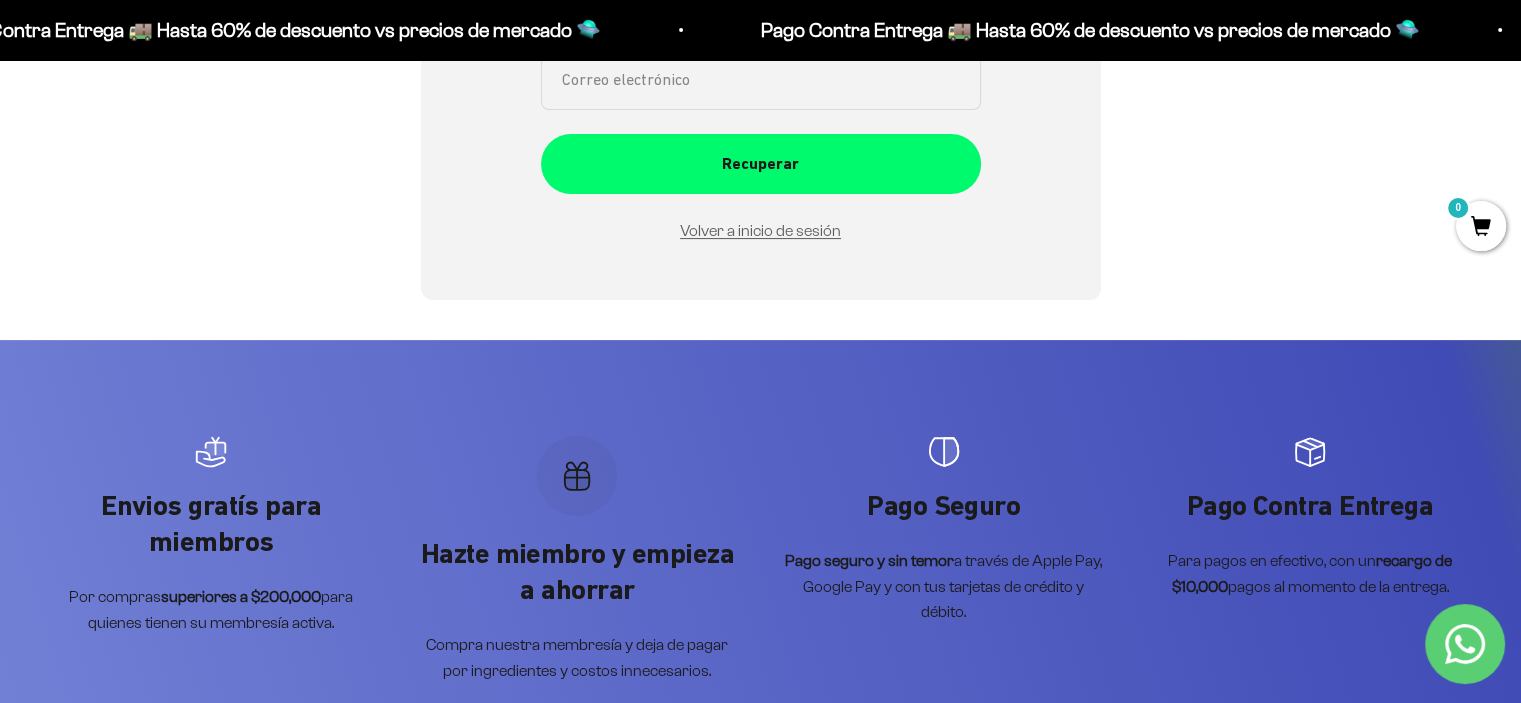 scroll, scrollTop: 300, scrollLeft: 0, axis: vertical 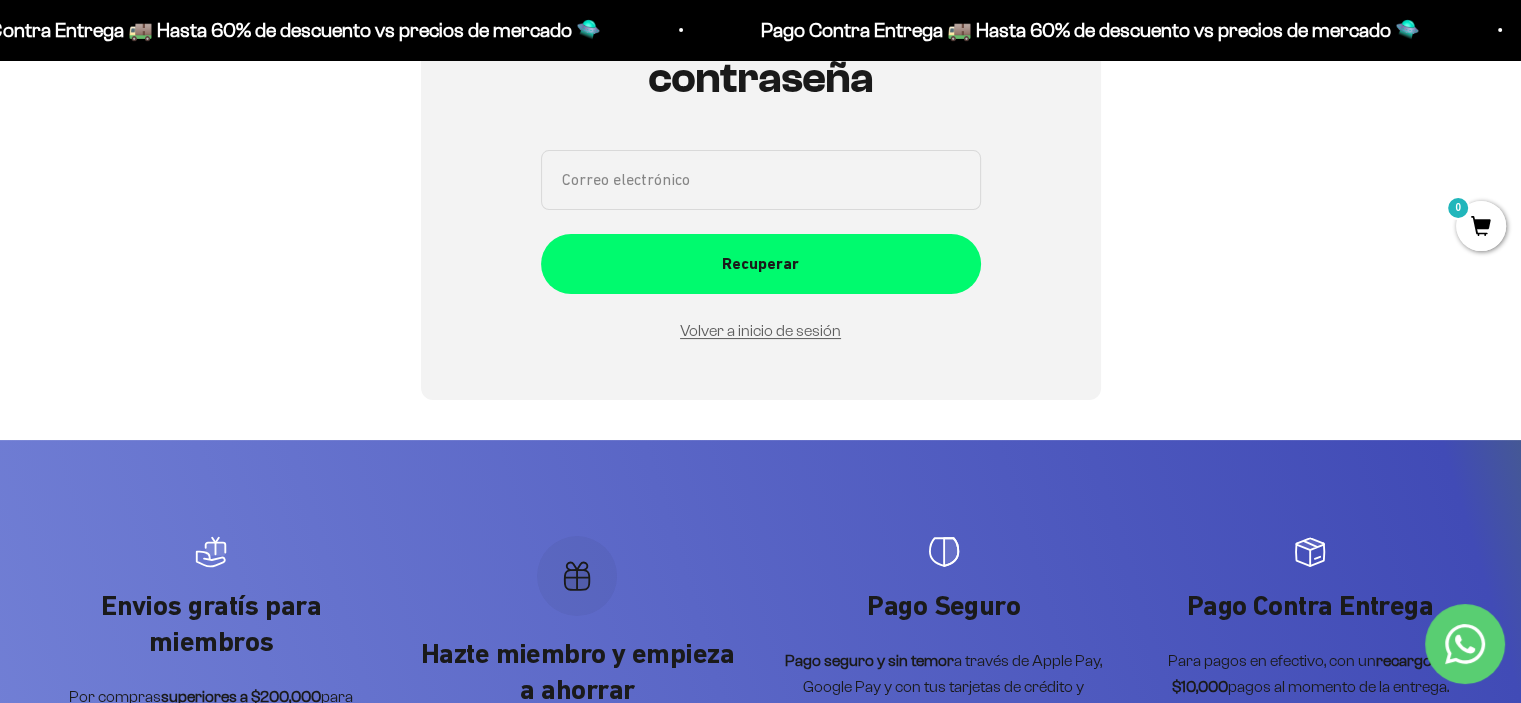 click on "Correo electrónico" at bounding box center [761, 180] 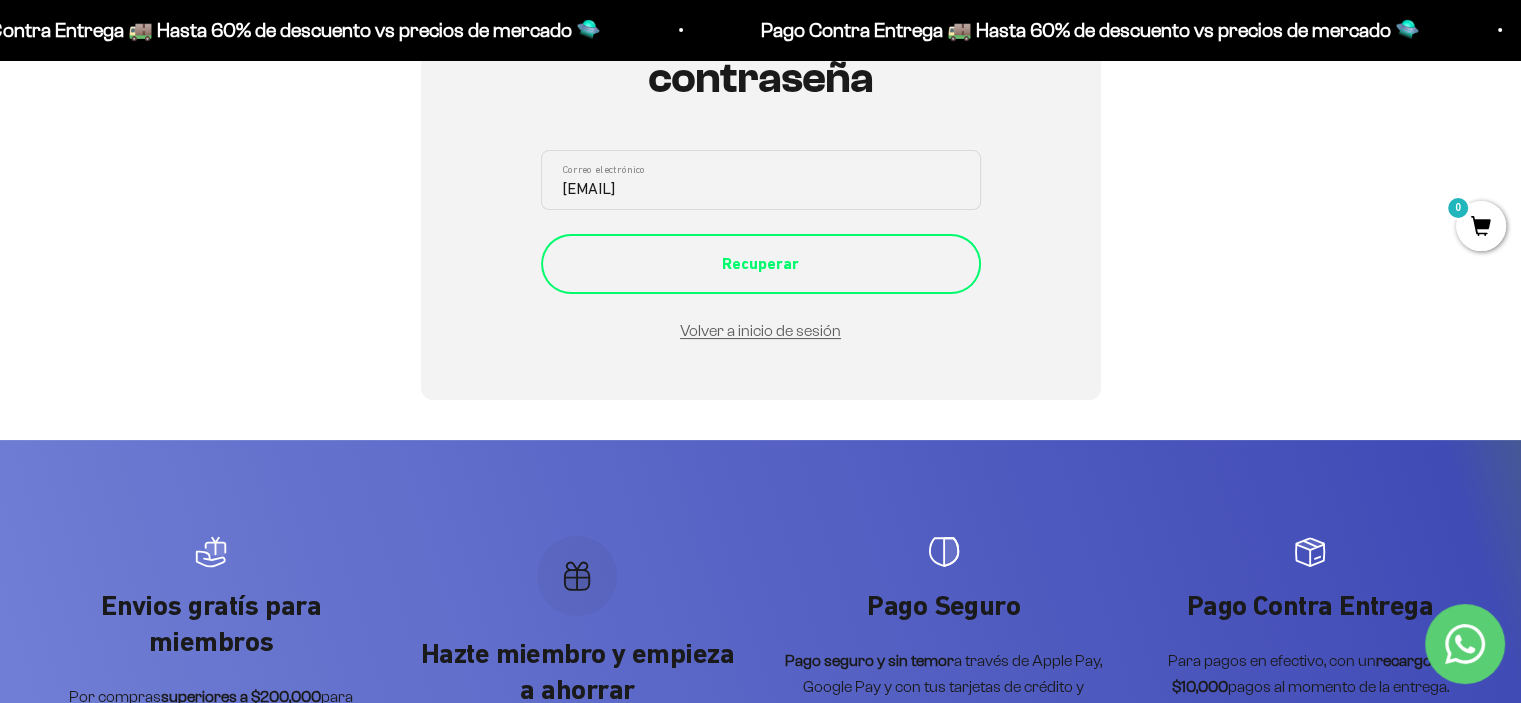 click on "Recuperar" at bounding box center (761, 264) 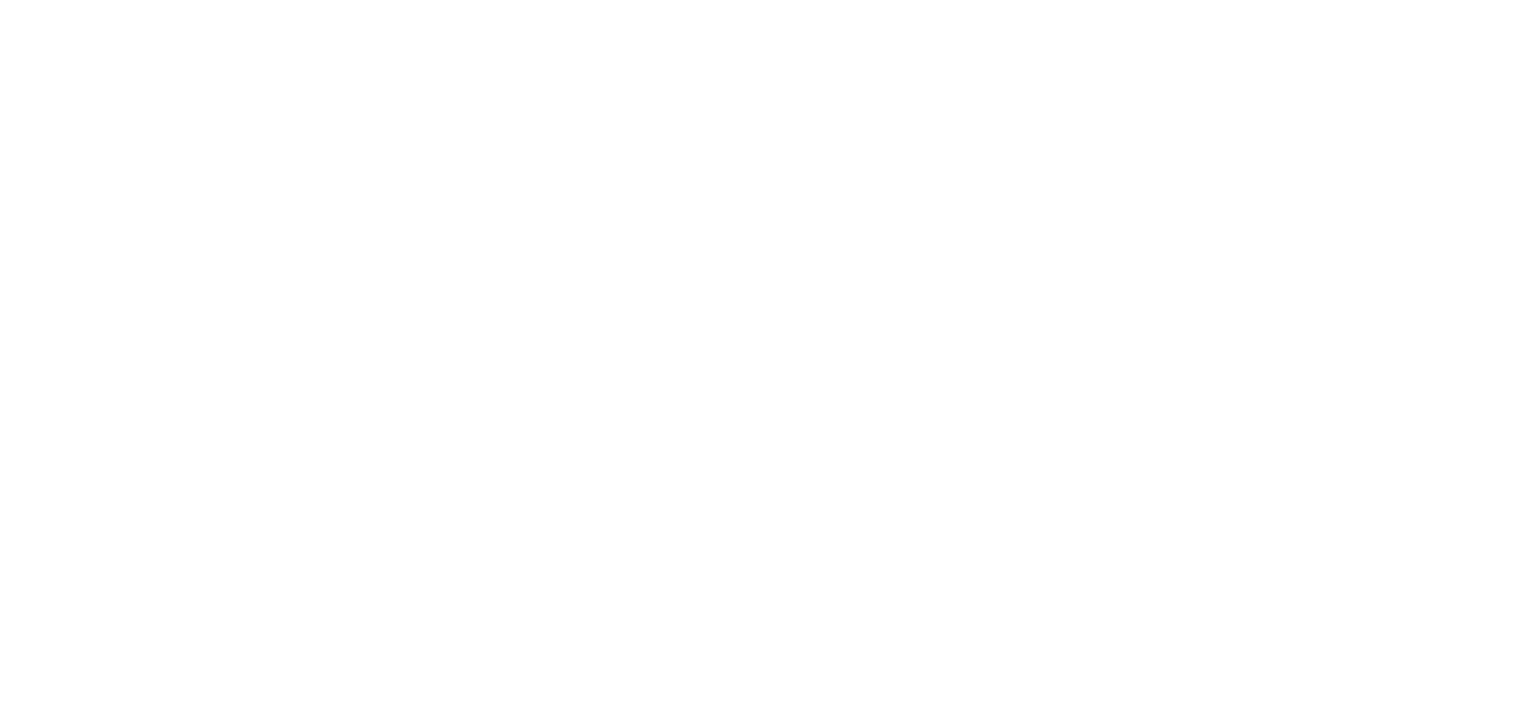 scroll, scrollTop: 0, scrollLeft: 0, axis: both 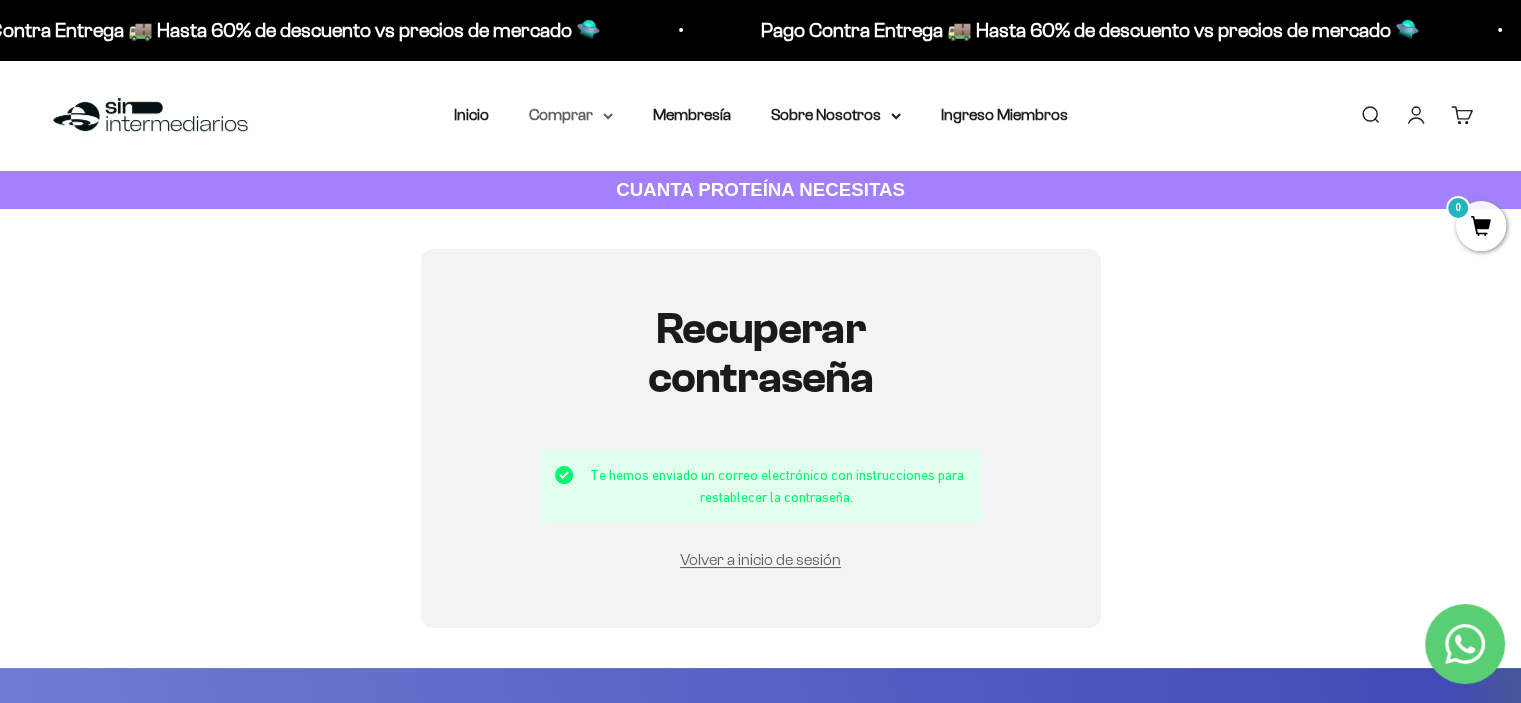 click on "Comprar" at bounding box center (571, 115) 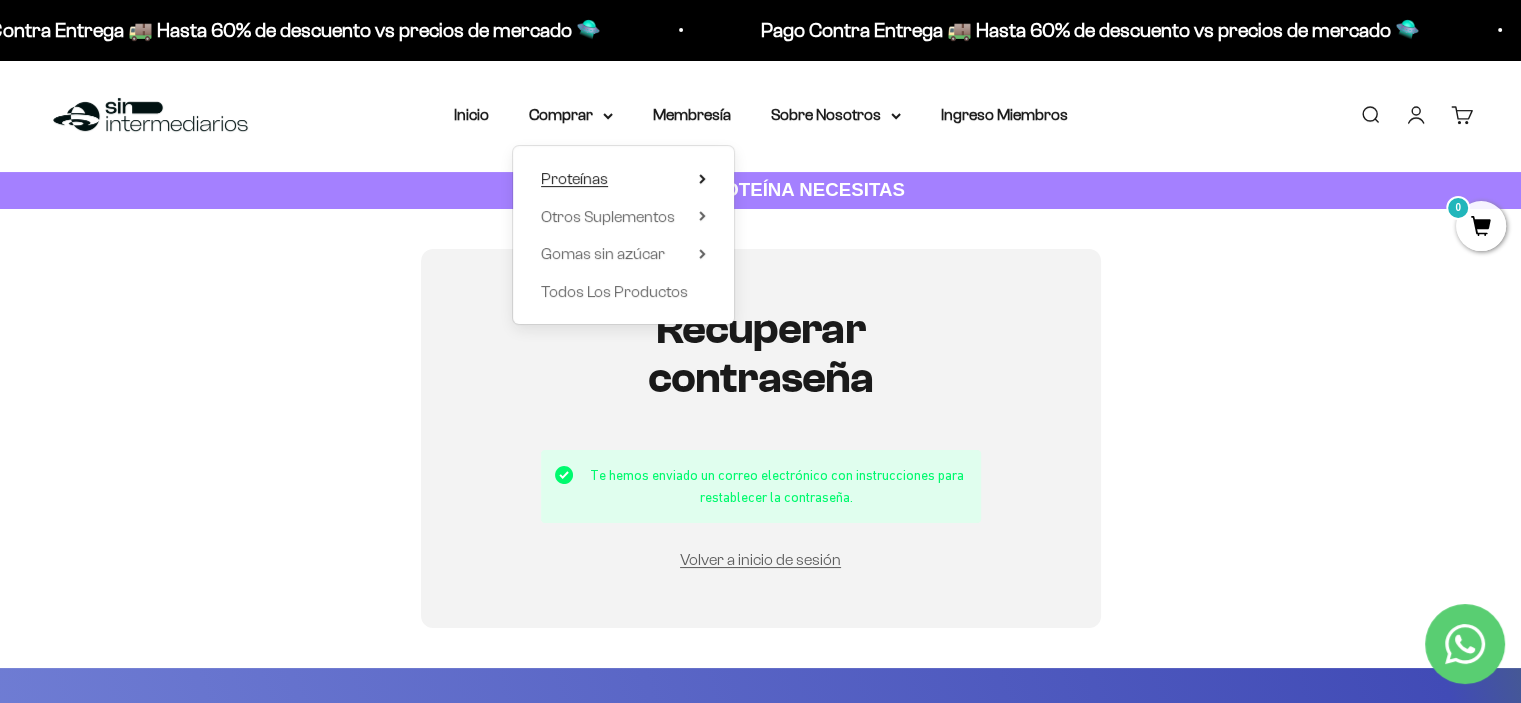 click on "Proteínas" at bounding box center (574, 178) 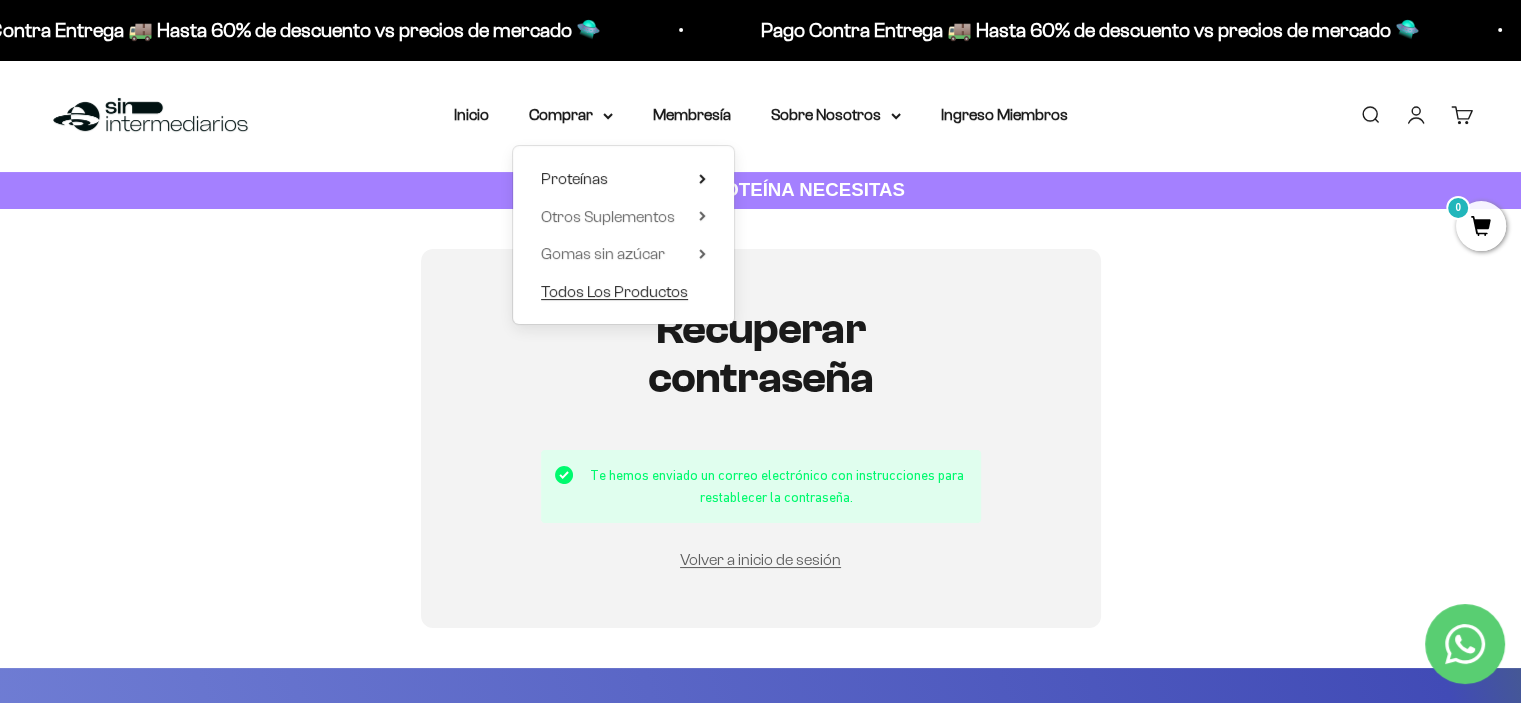 click on "Todos Los Productos" at bounding box center (614, 291) 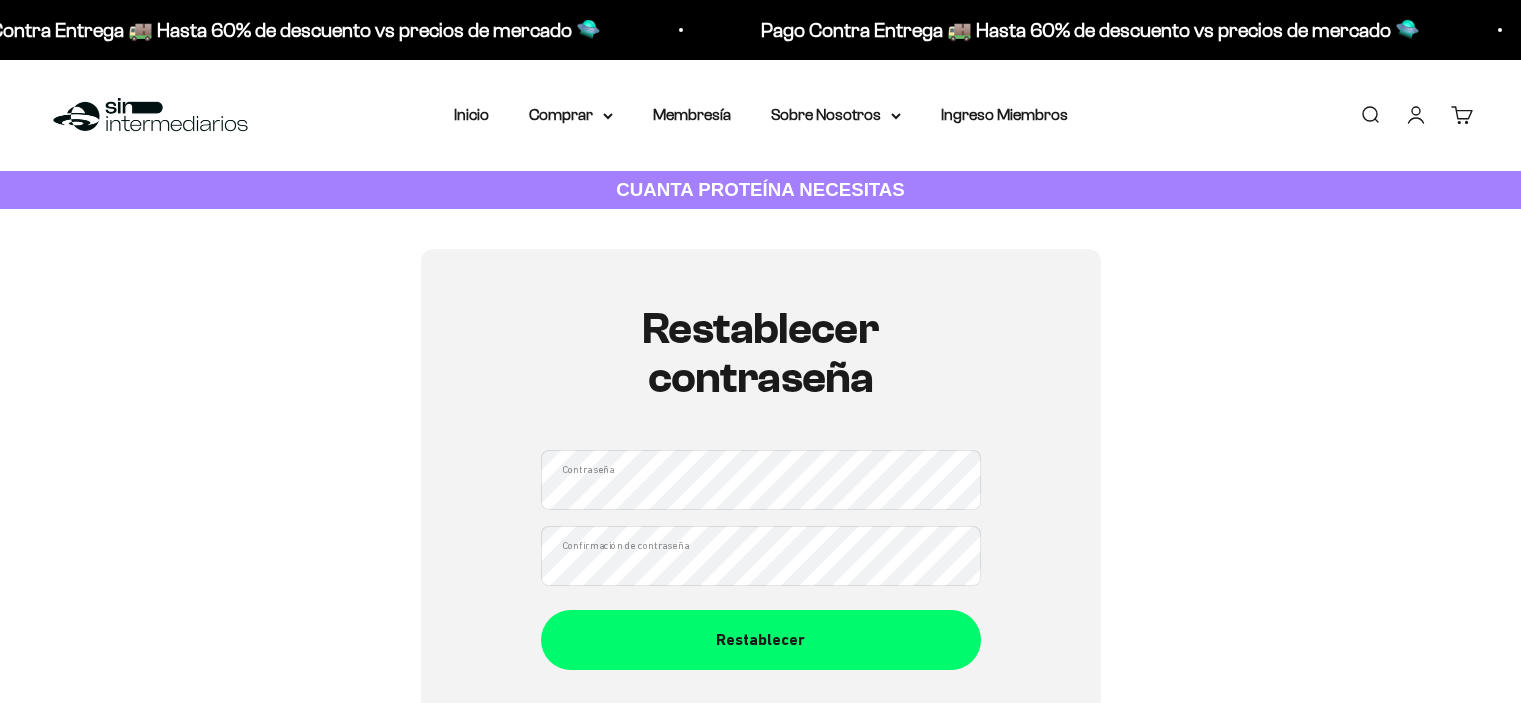 scroll, scrollTop: 0, scrollLeft: 0, axis: both 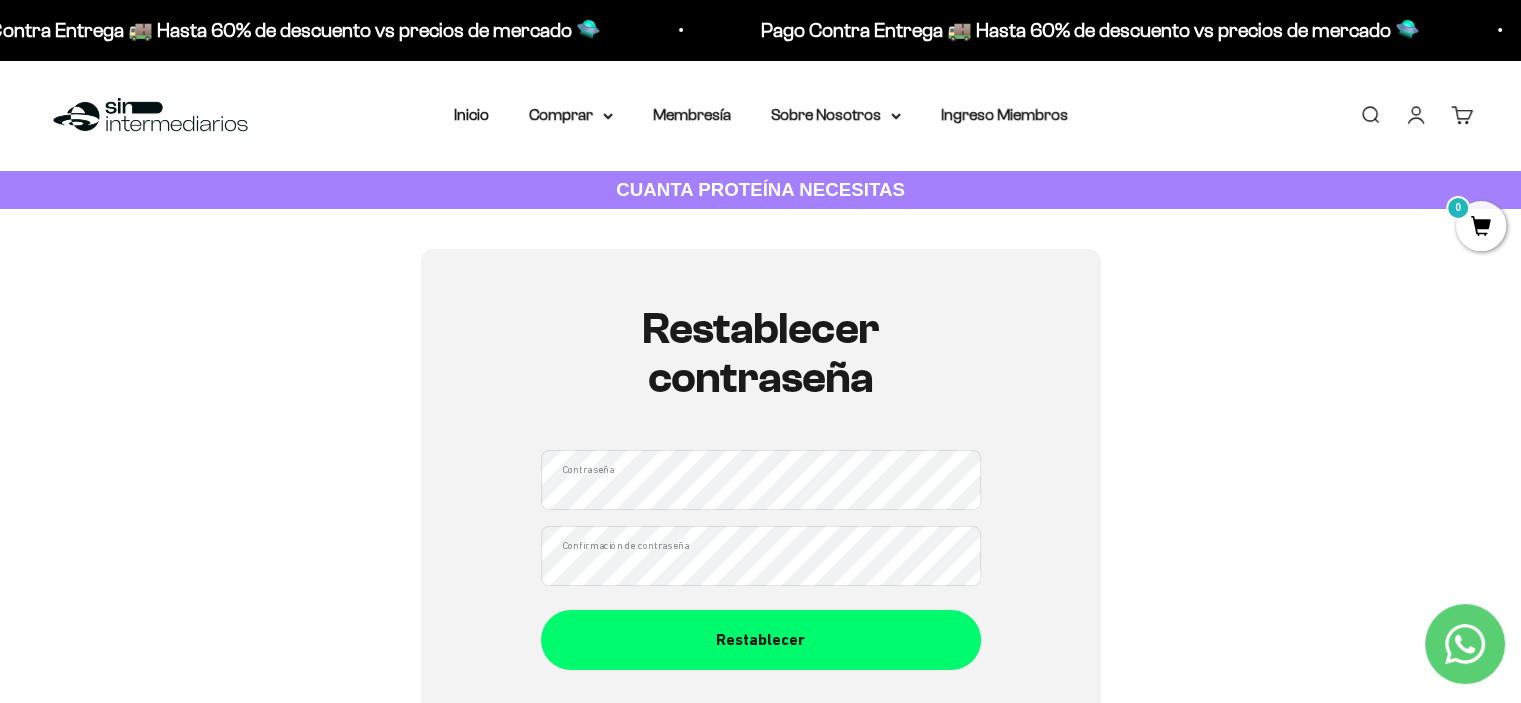 click on "Restablecer contraseña Contraseña Confirmación de contraseña
Restablecer" at bounding box center [761, 487] 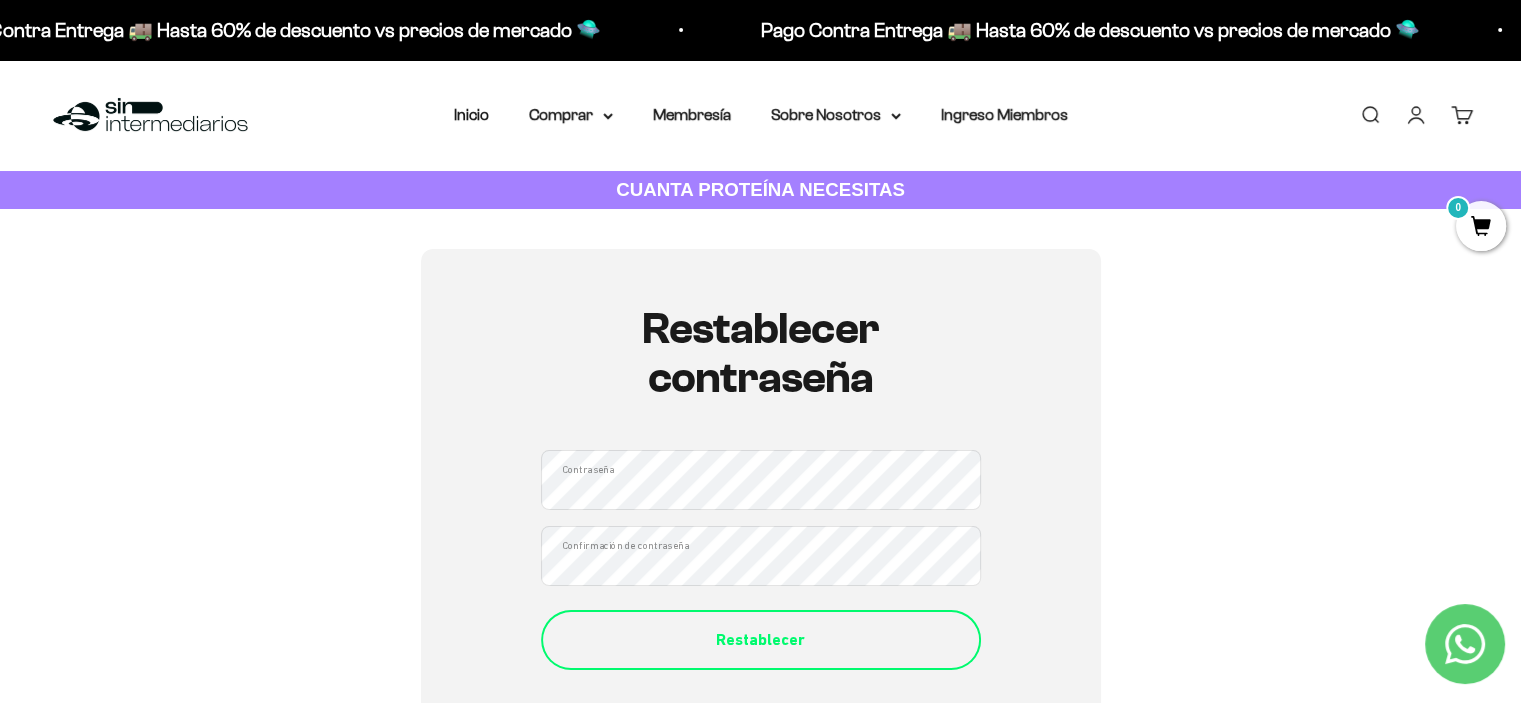 click on "Restablecer" at bounding box center [761, 640] 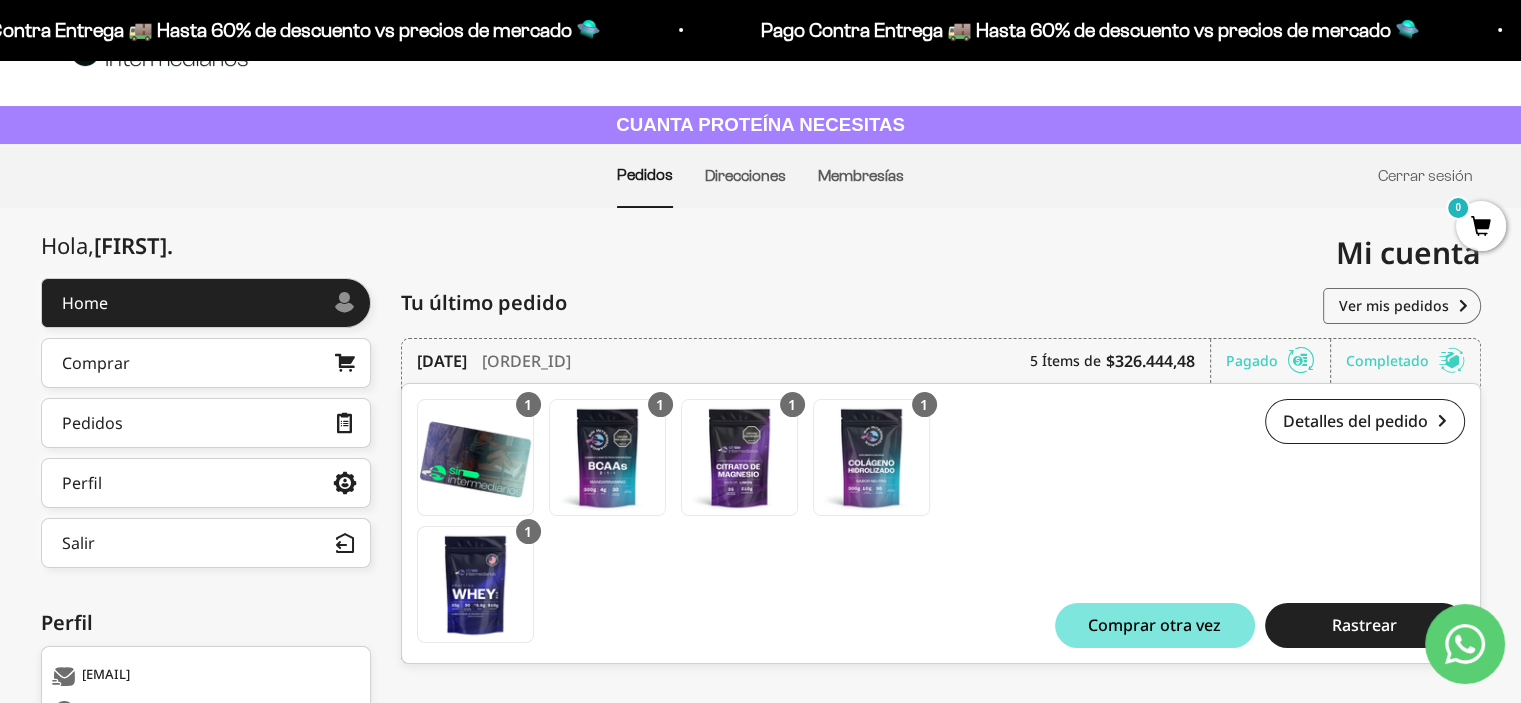 scroll, scrollTop: 100, scrollLeft: 0, axis: vertical 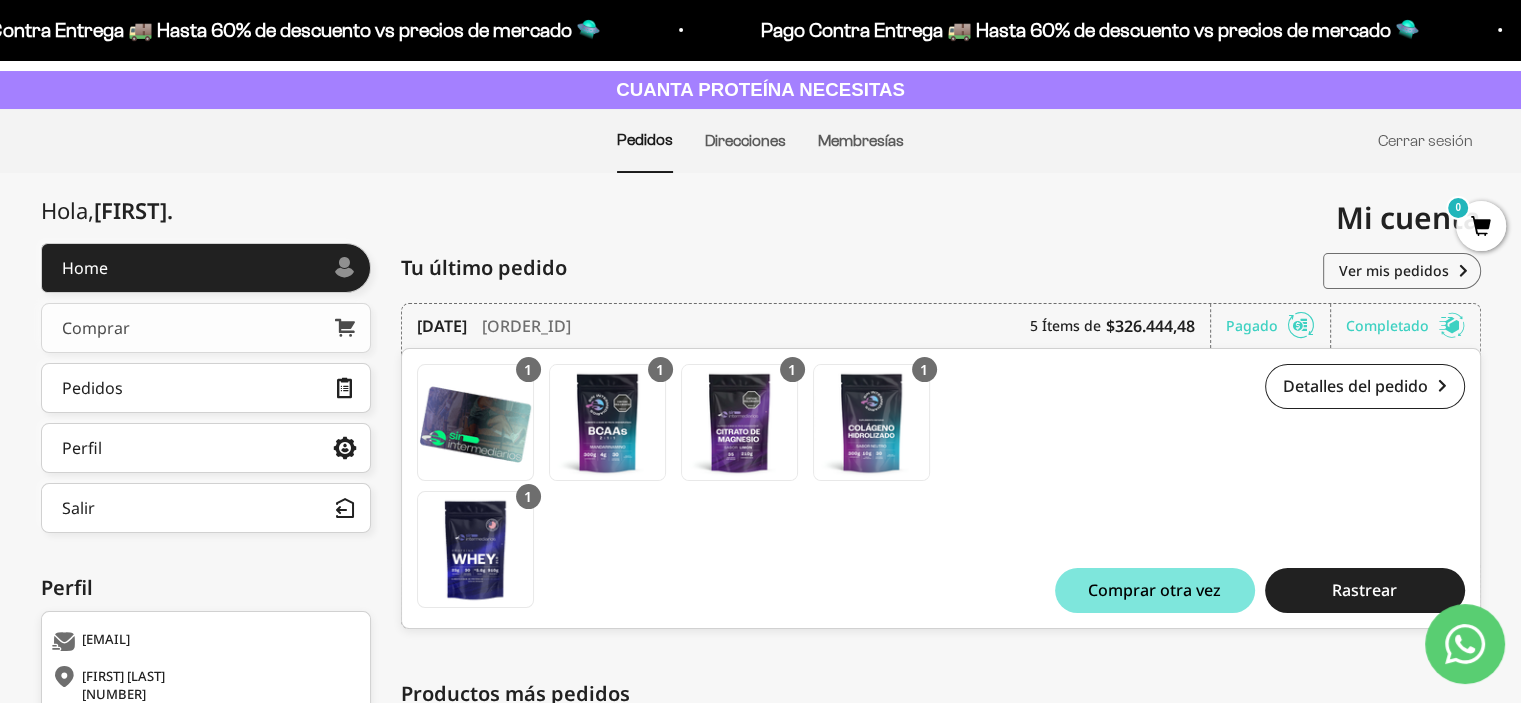 click on "Comprar" at bounding box center (96, 328) 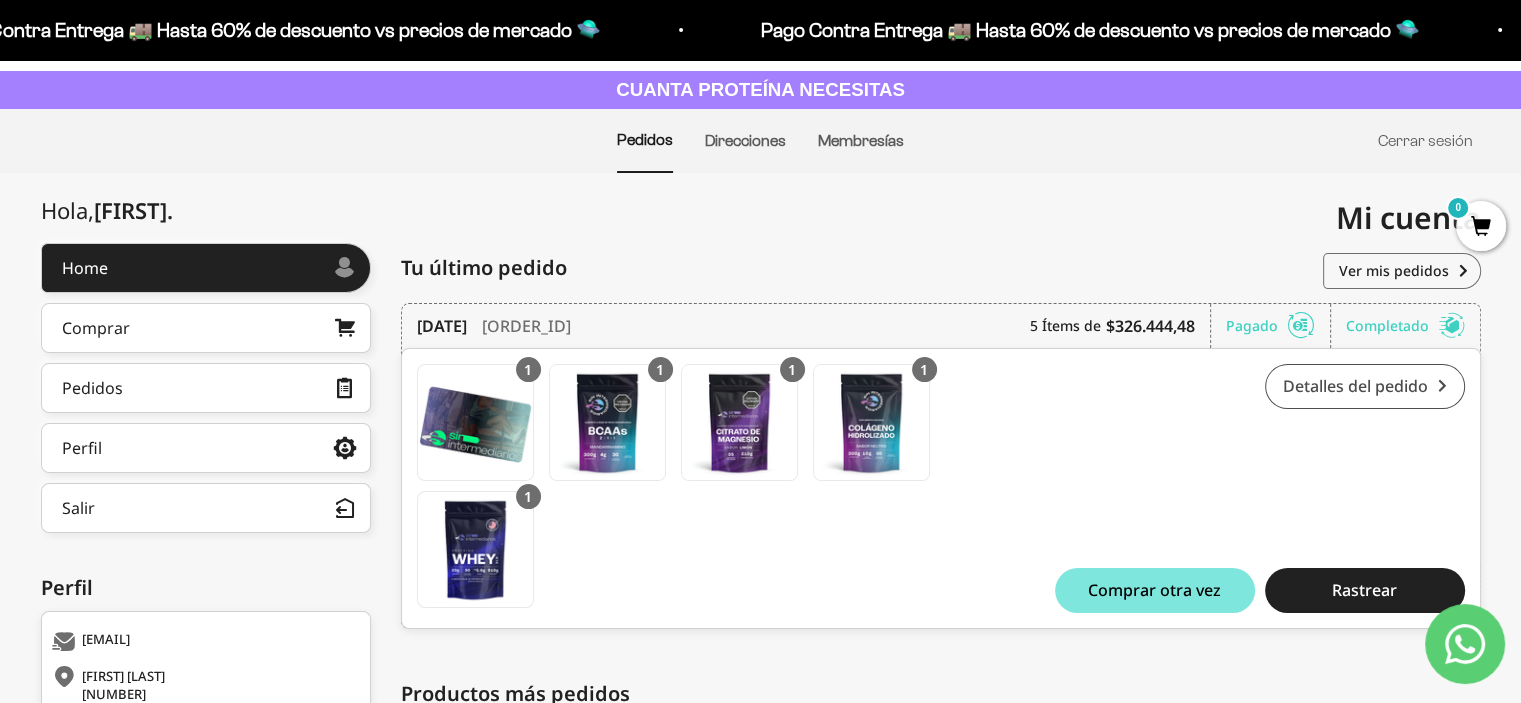 click on "Detalles del pedido" at bounding box center [1365, 386] 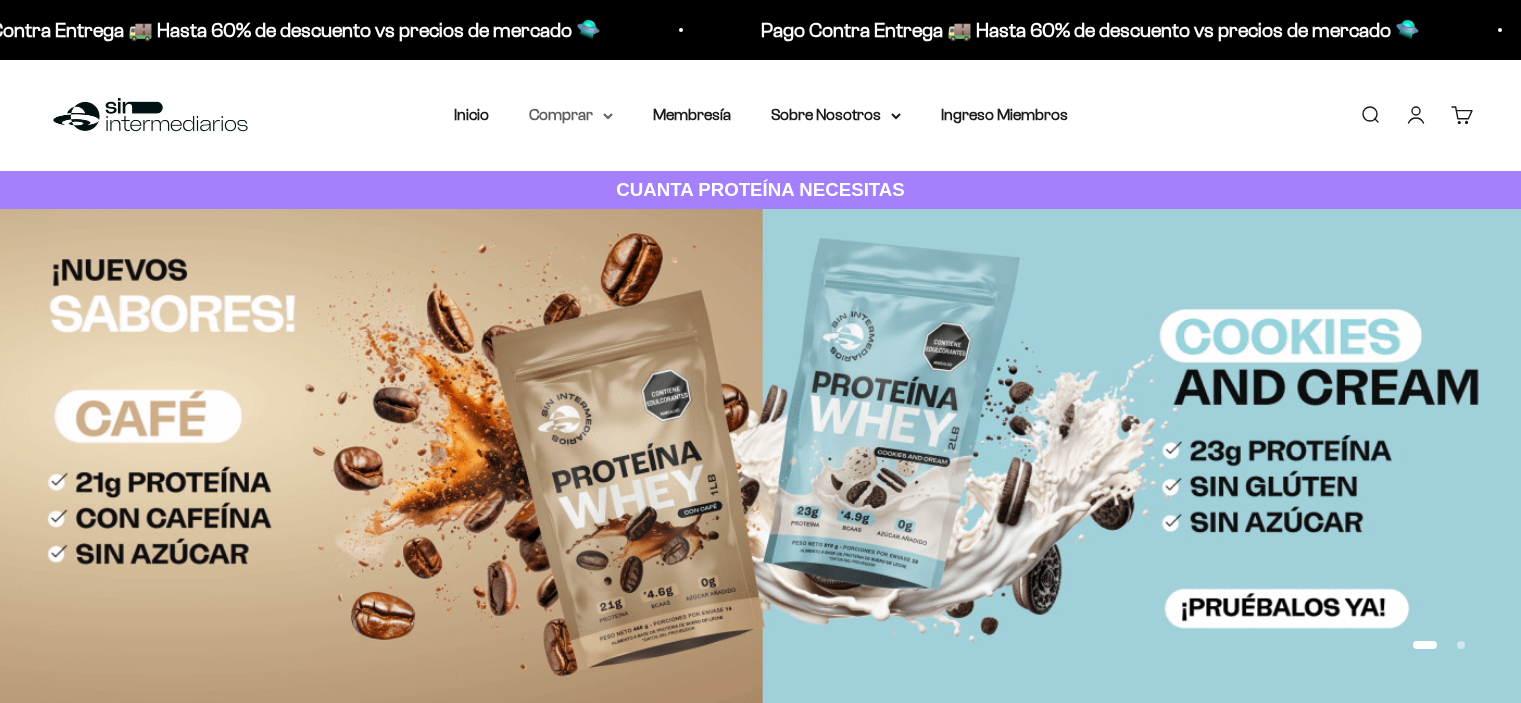scroll, scrollTop: 0, scrollLeft: 0, axis: both 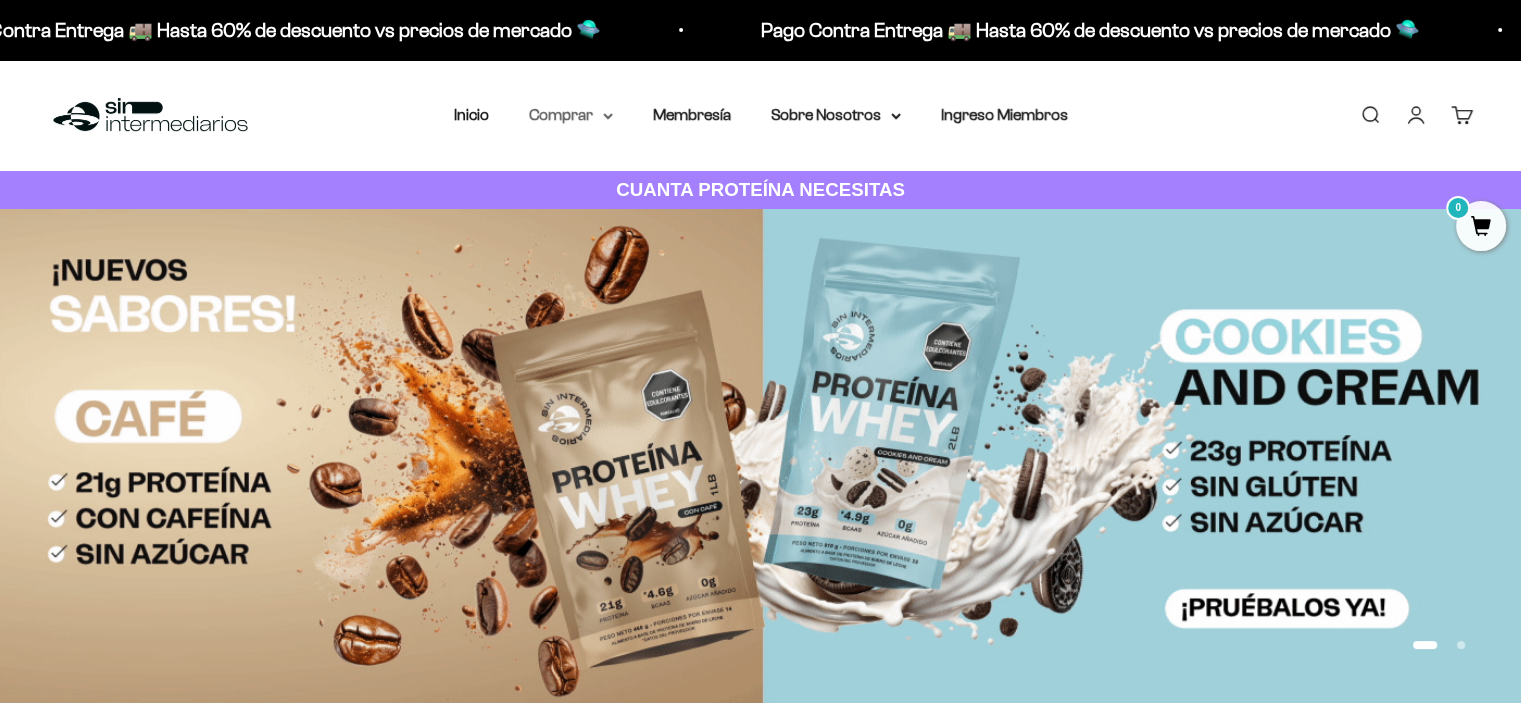 click on "Comprar" at bounding box center [571, 115] 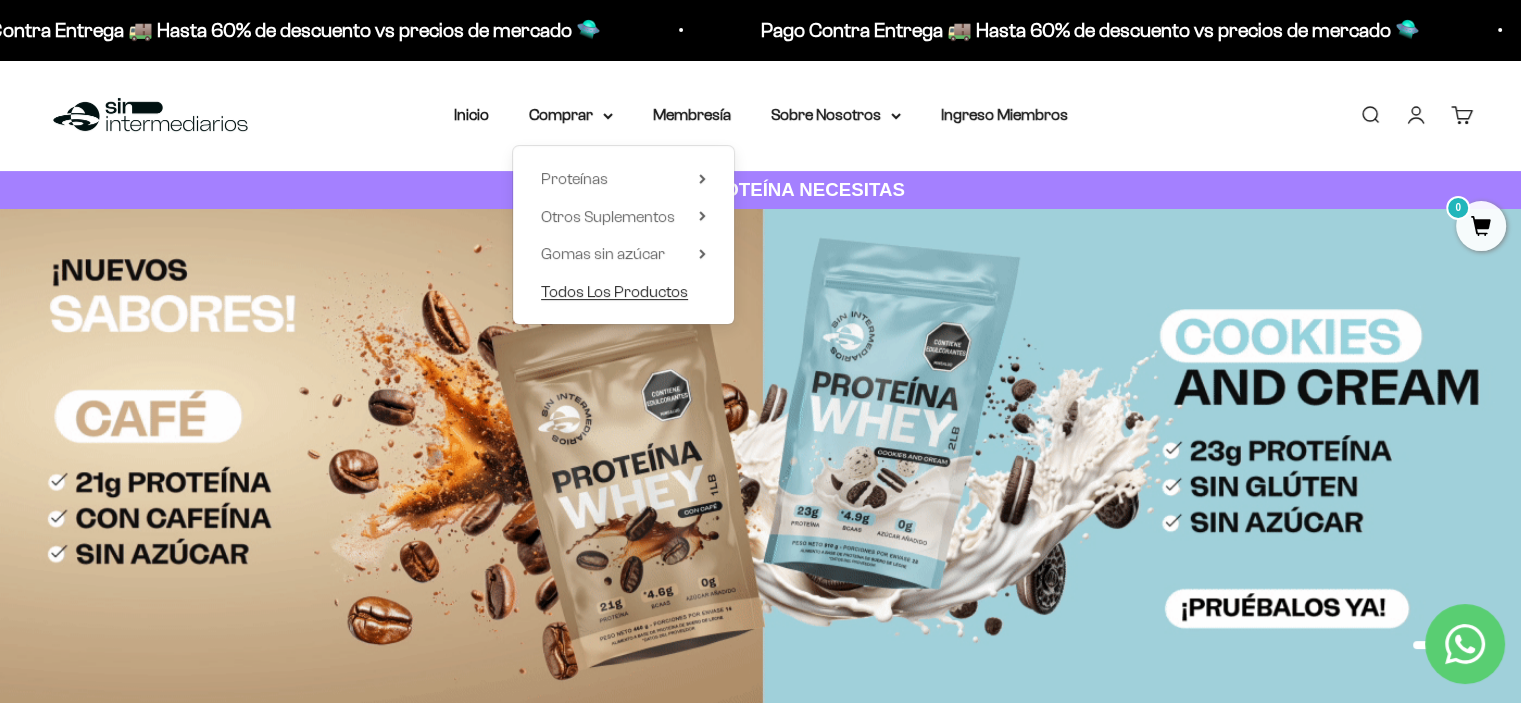 click on "Todos Los Productos" at bounding box center [614, 291] 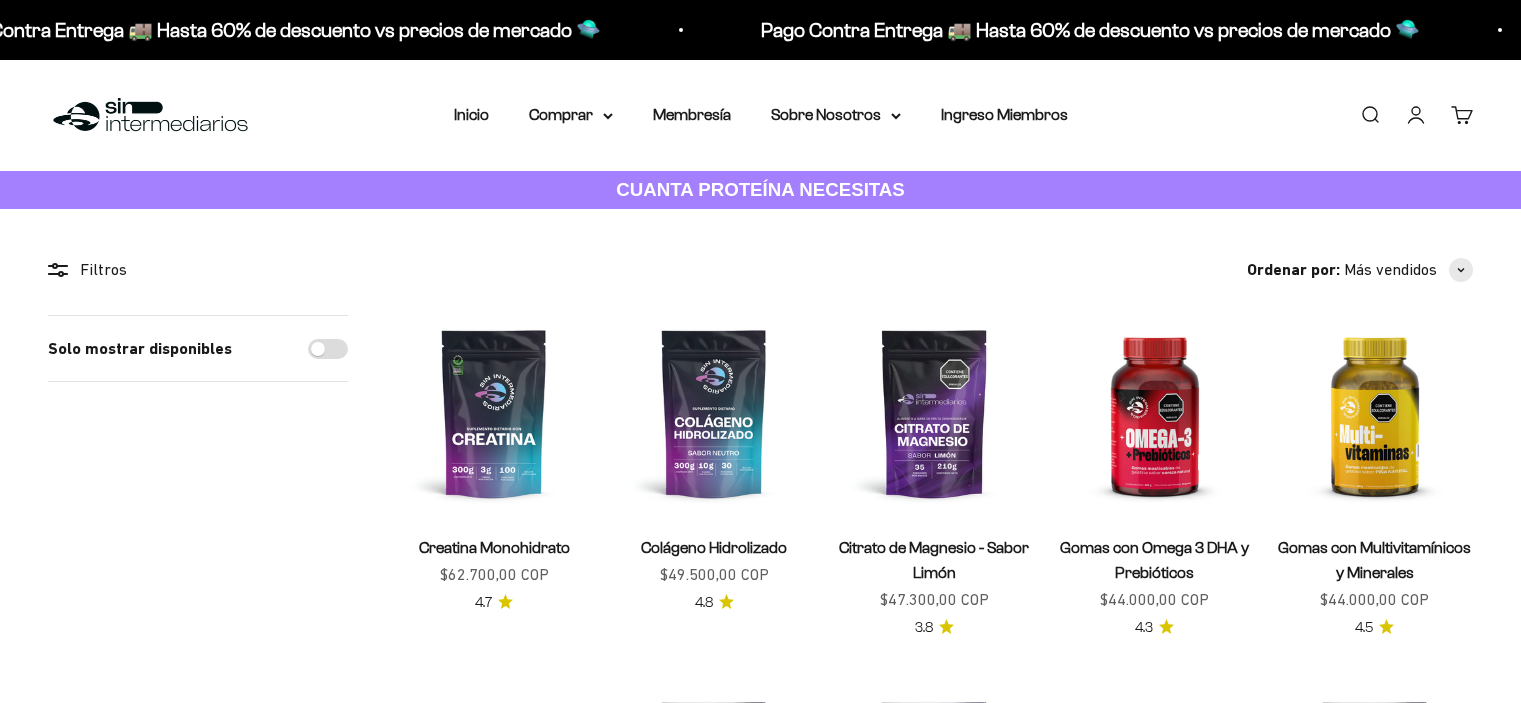 scroll, scrollTop: 0, scrollLeft: 0, axis: both 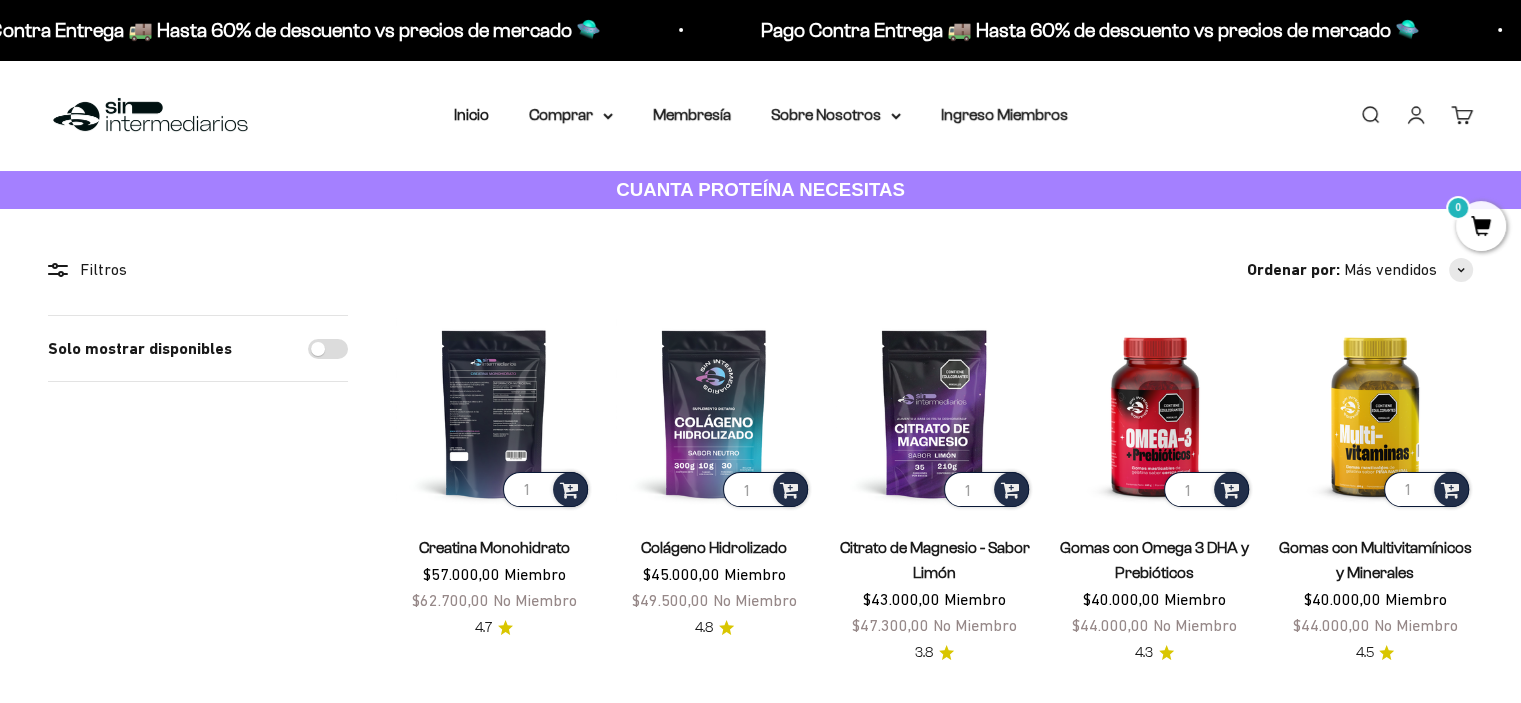 click at bounding box center [494, 413] 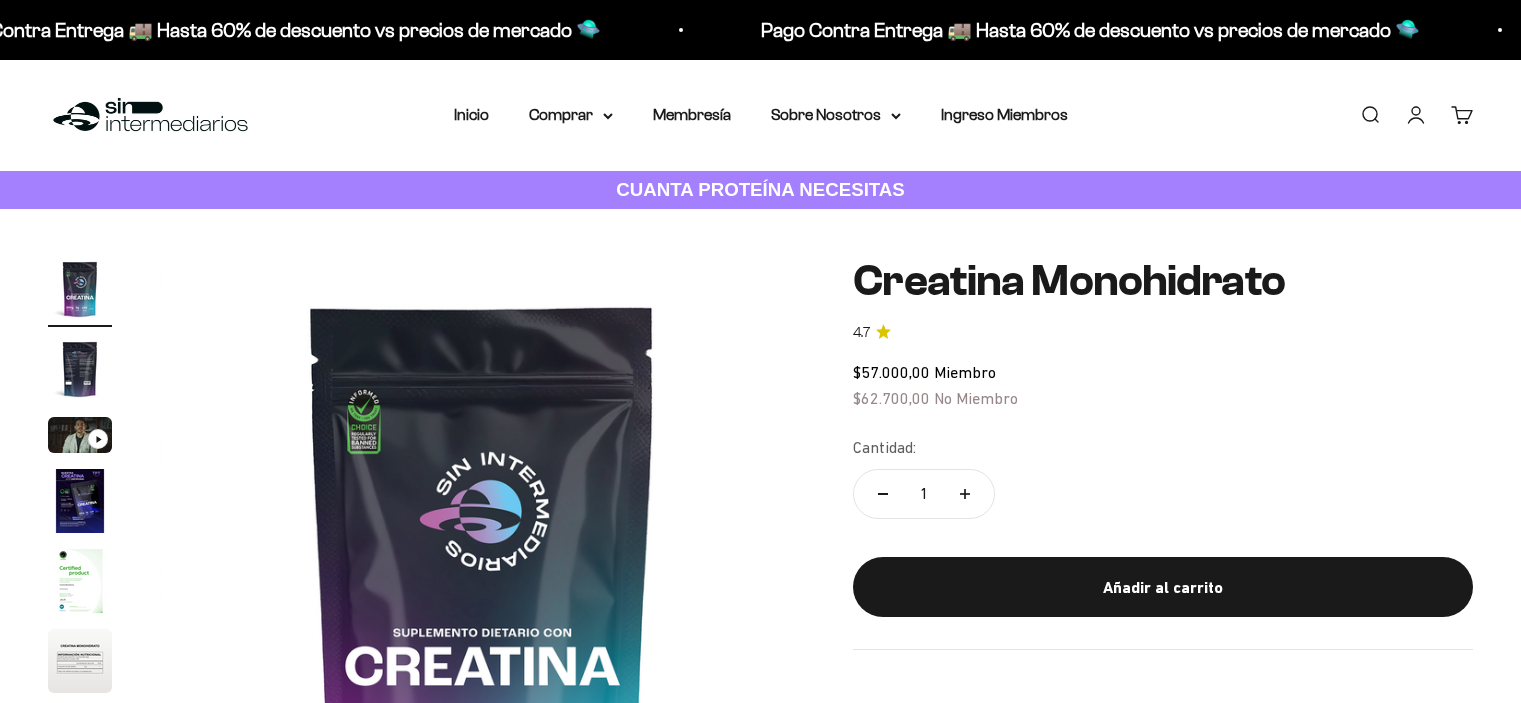 scroll, scrollTop: 0, scrollLeft: 0, axis: both 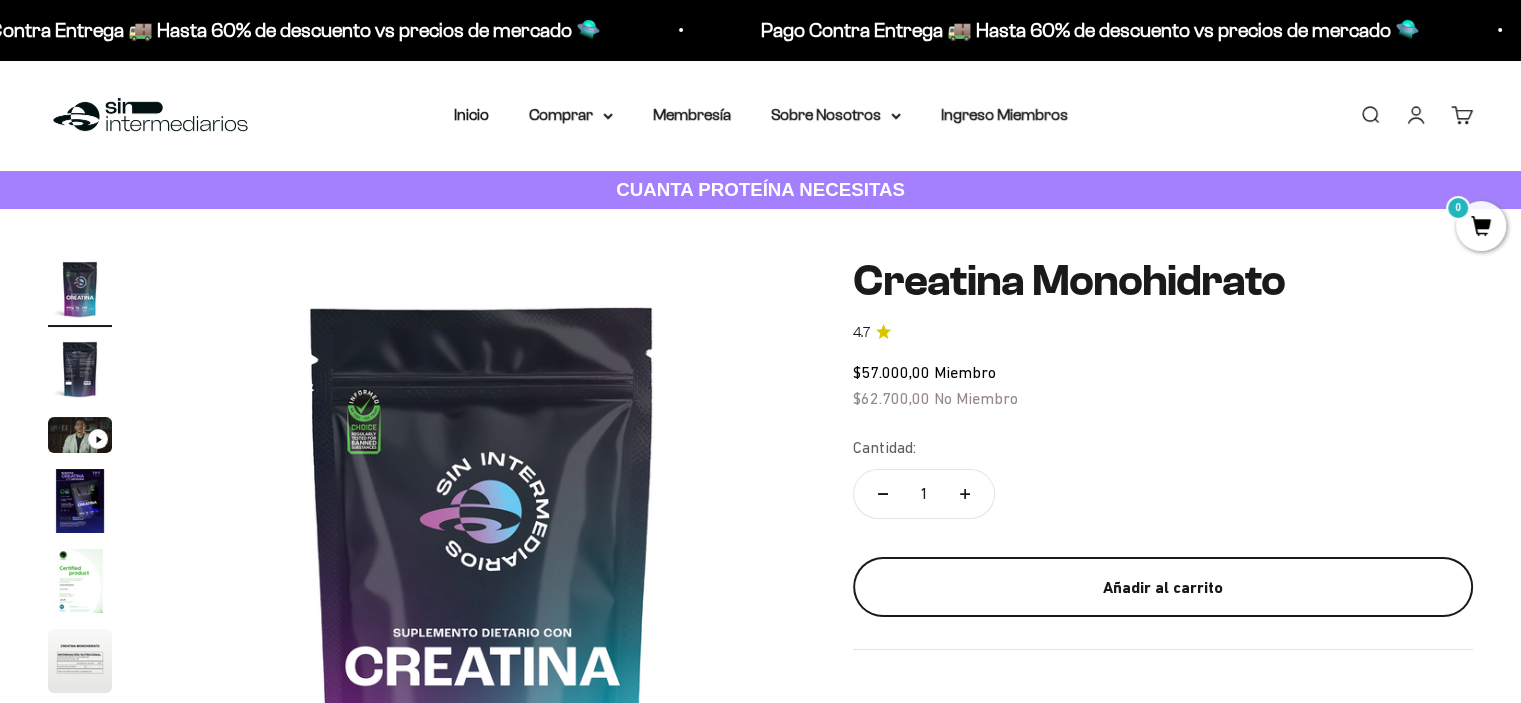 click on "Añadir al carrito" at bounding box center [1163, 588] 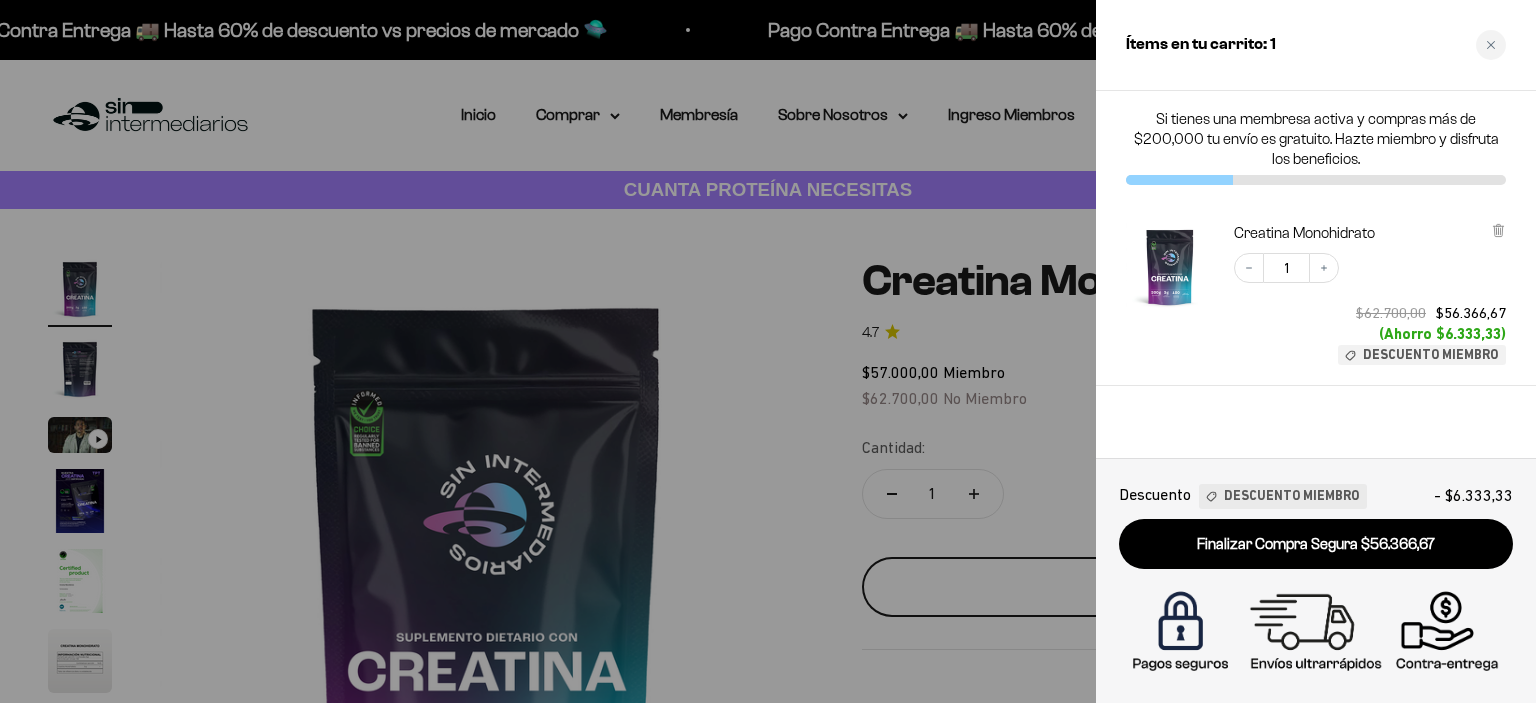 scroll, scrollTop: 0, scrollLeft: 0, axis: both 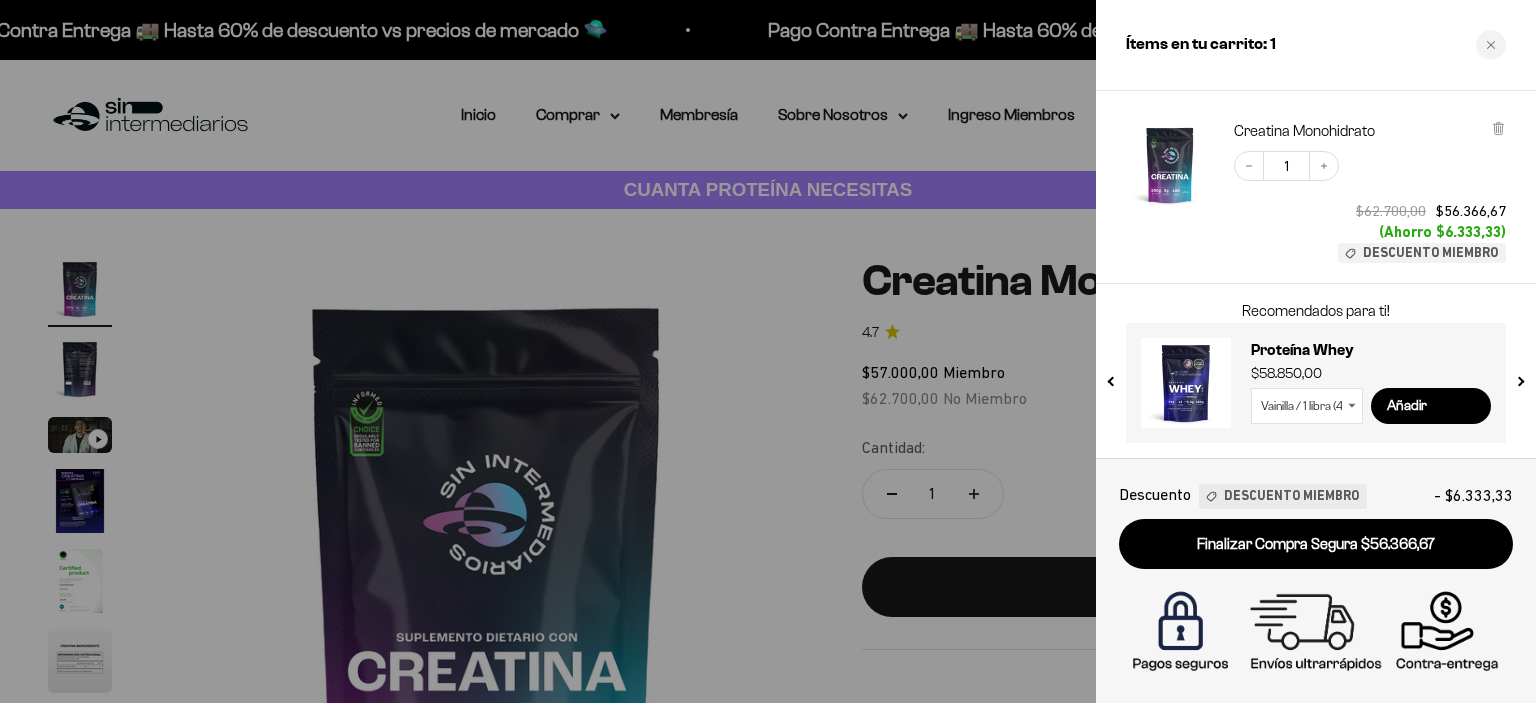 click at bounding box center (768, 351) 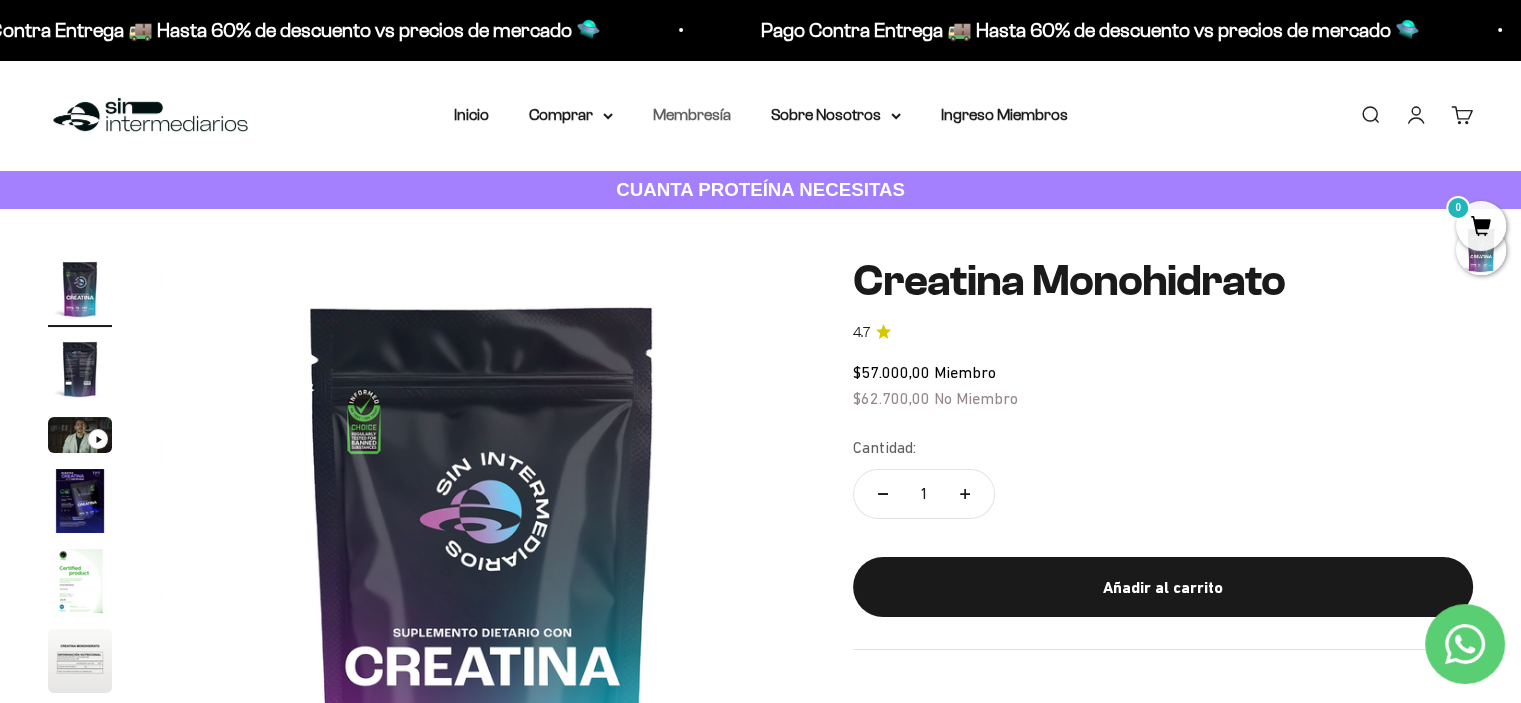 click on "Membresía" at bounding box center [692, 114] 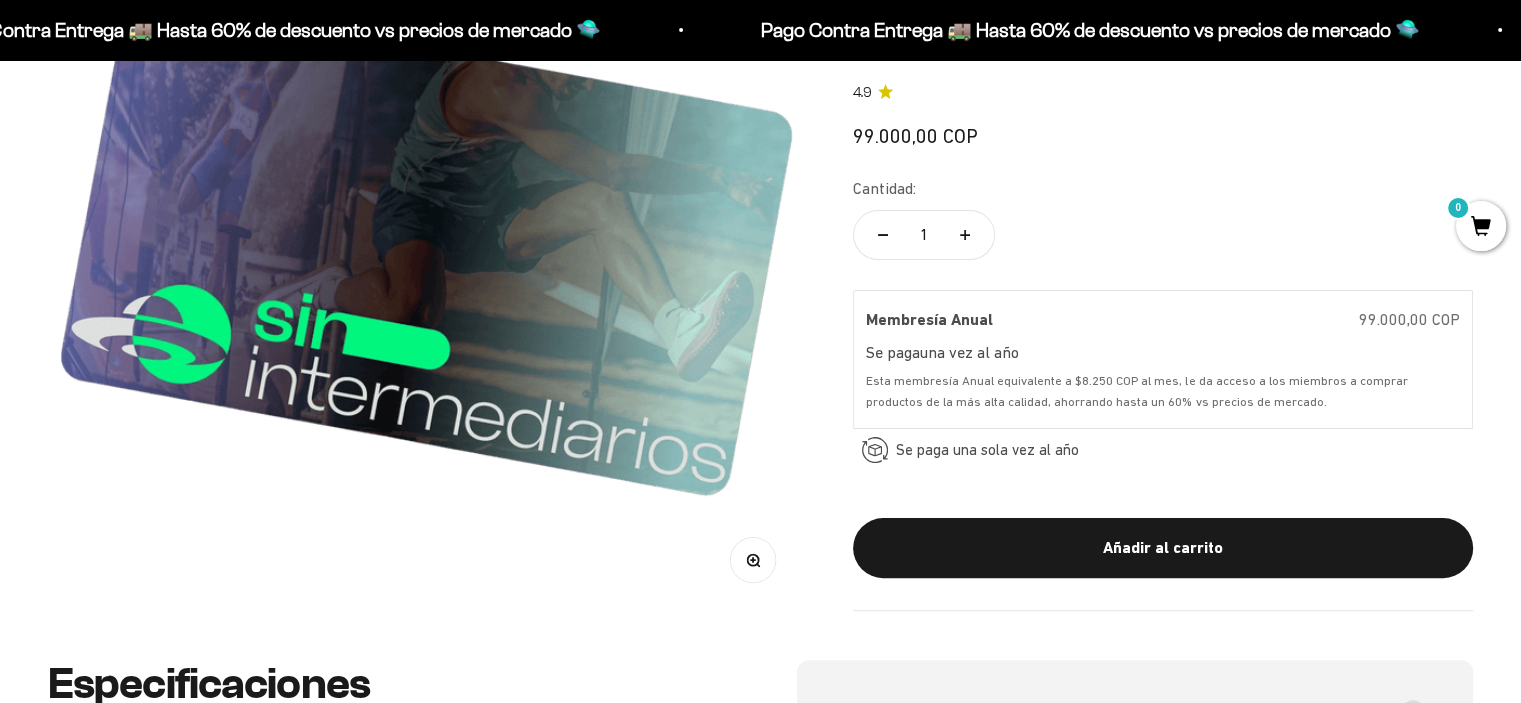 scroll, scrollTop: 0, scrollLeft: 0, axis: both 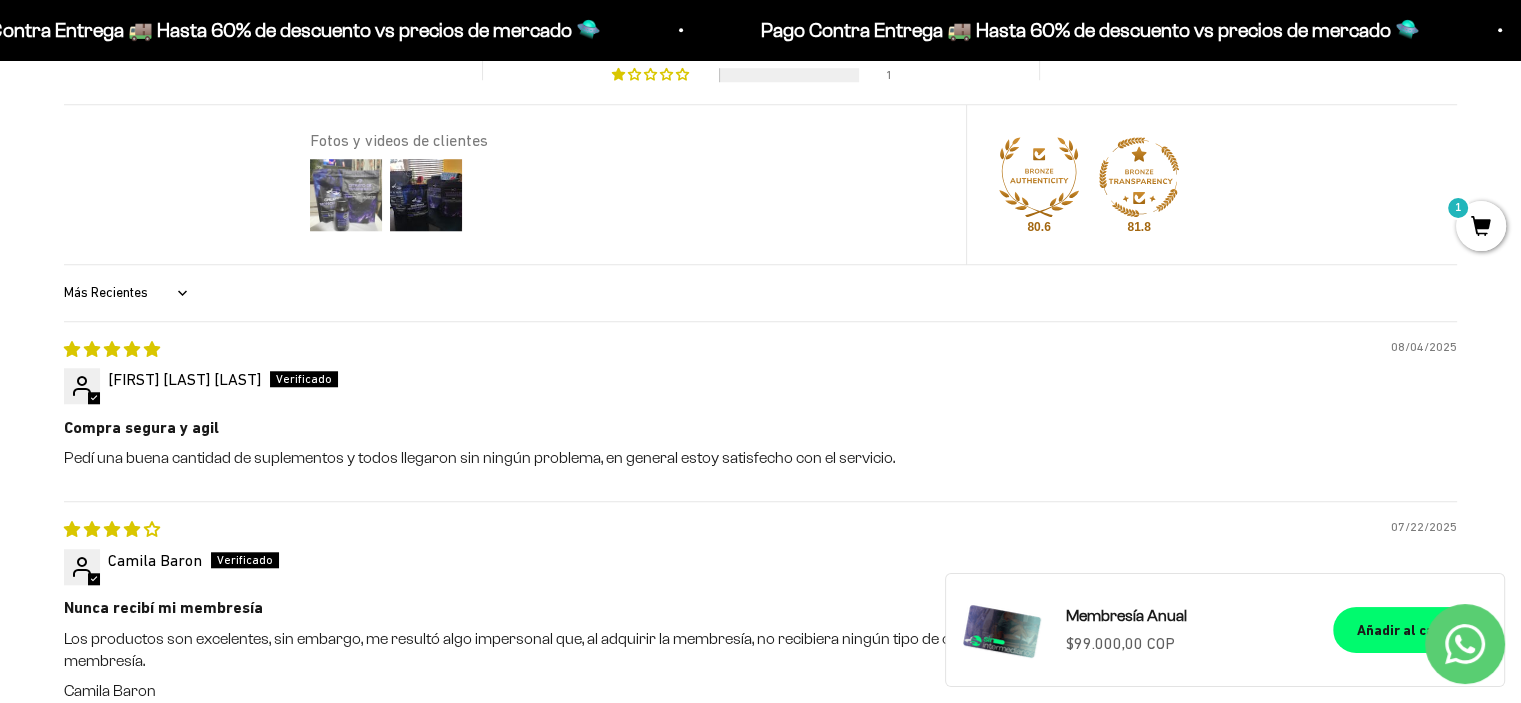 click at bounding box center (346, 195) 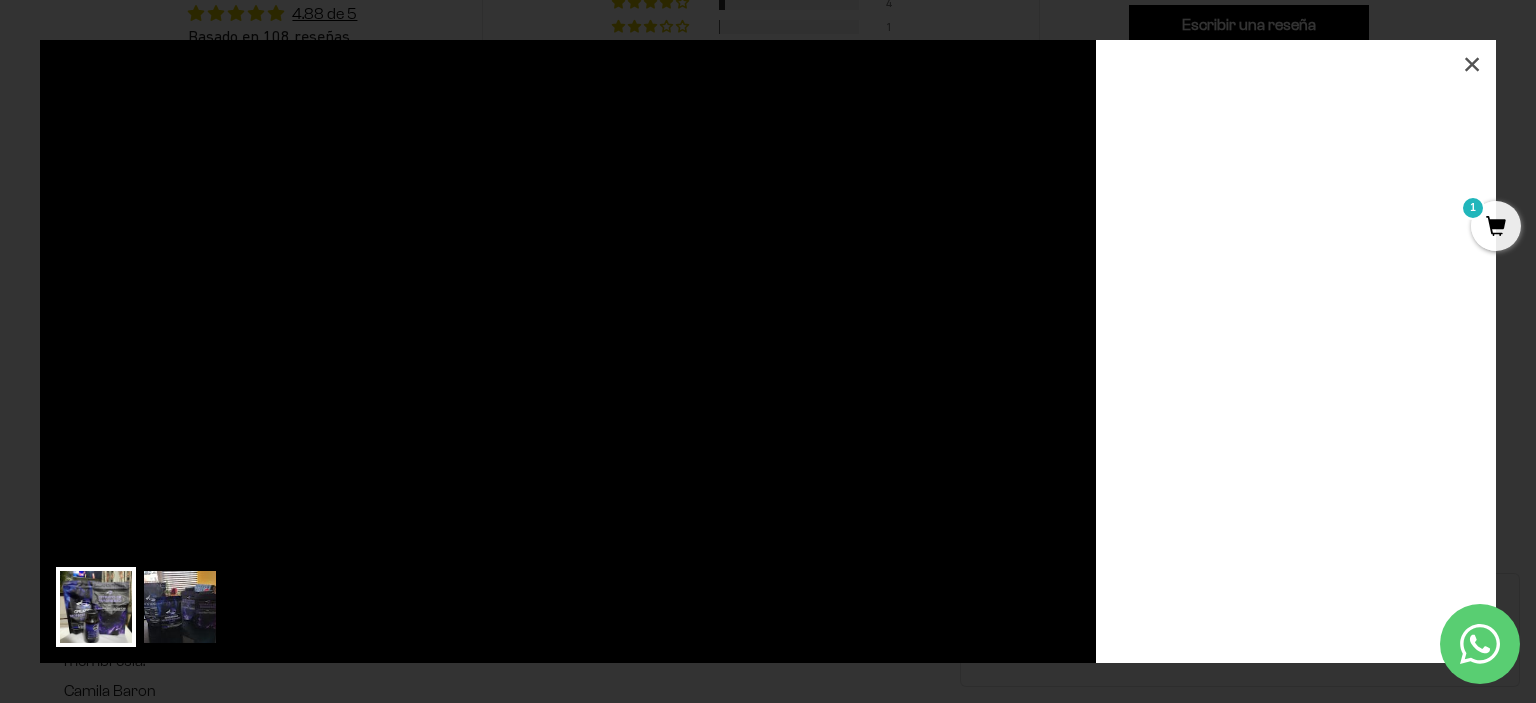click at bounding box center [180, 607] 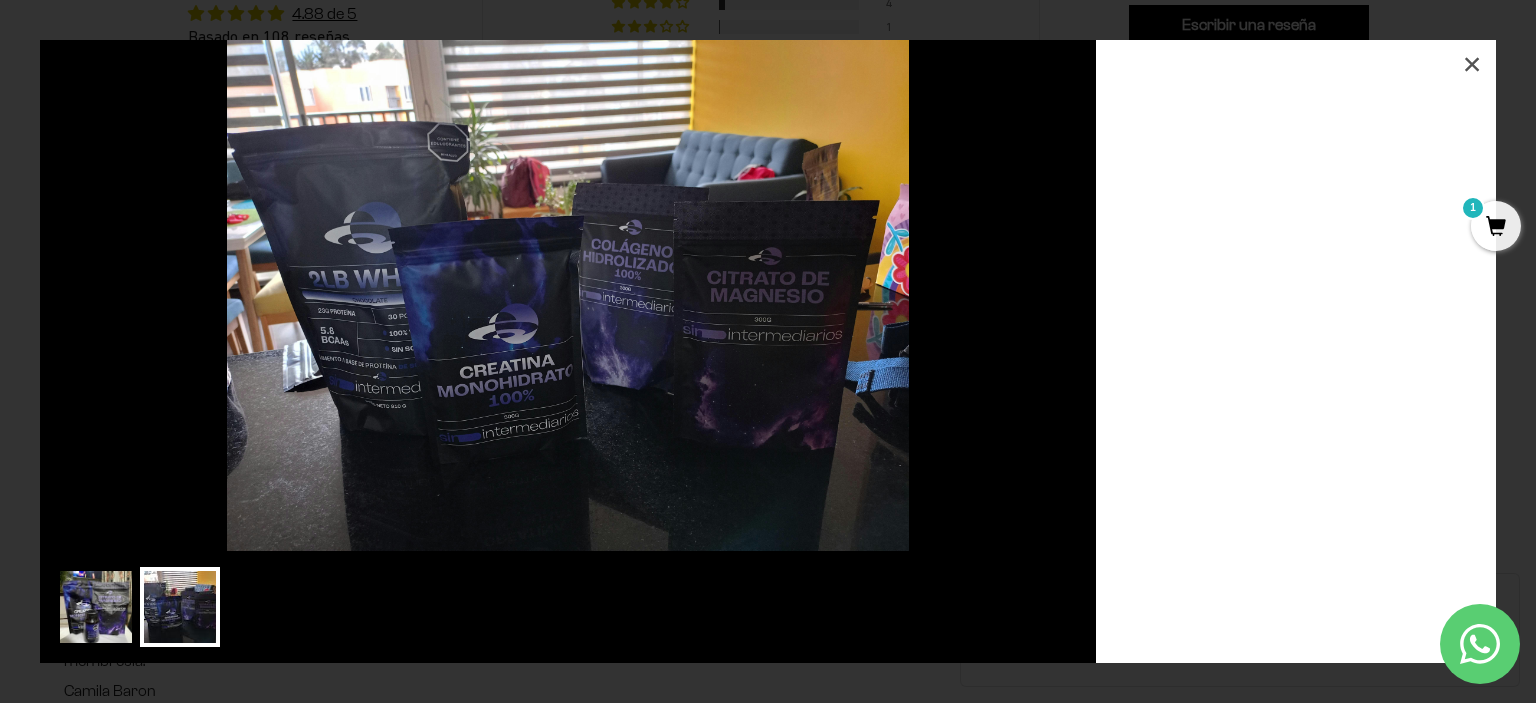 click at bounding box center (96, 607) 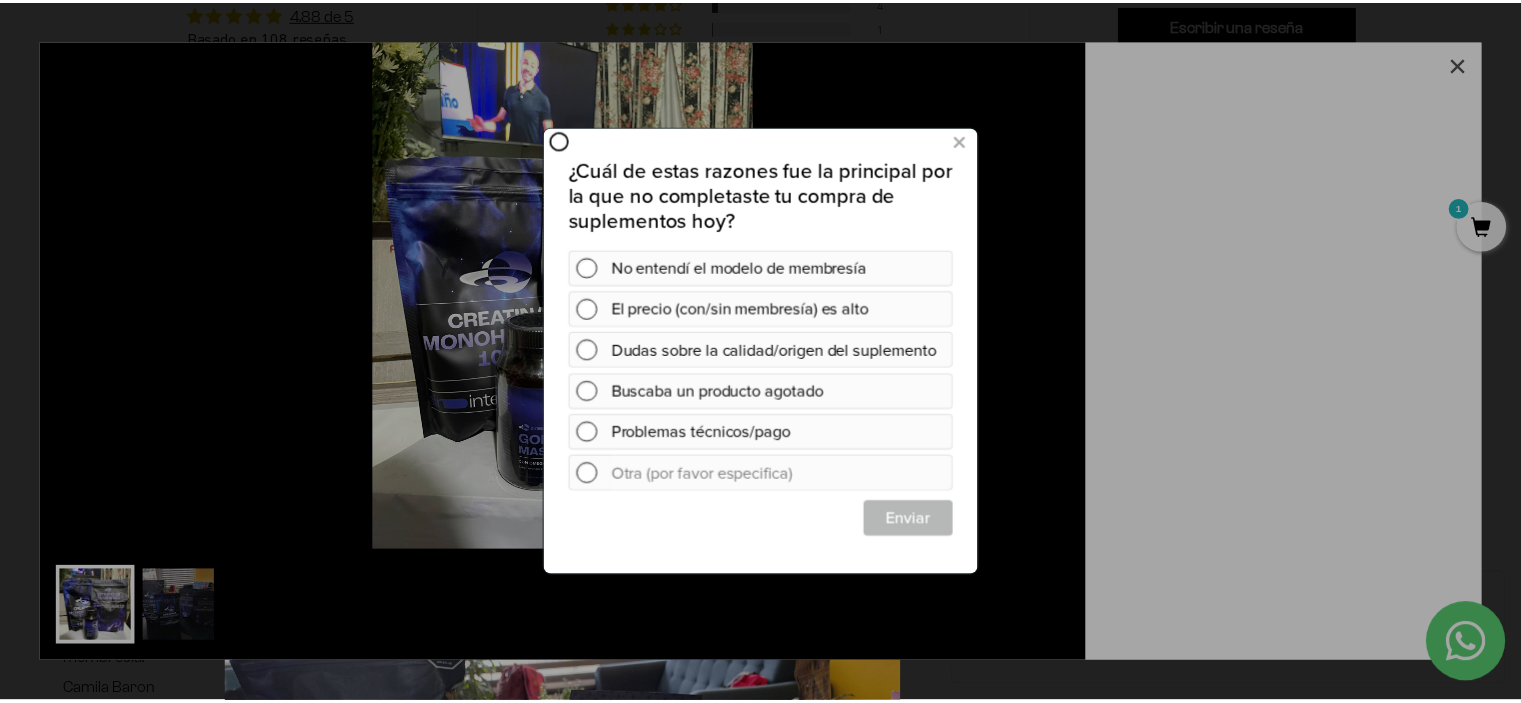 scroll, scrollTop: 0, scrollLeft: 0, axis: both 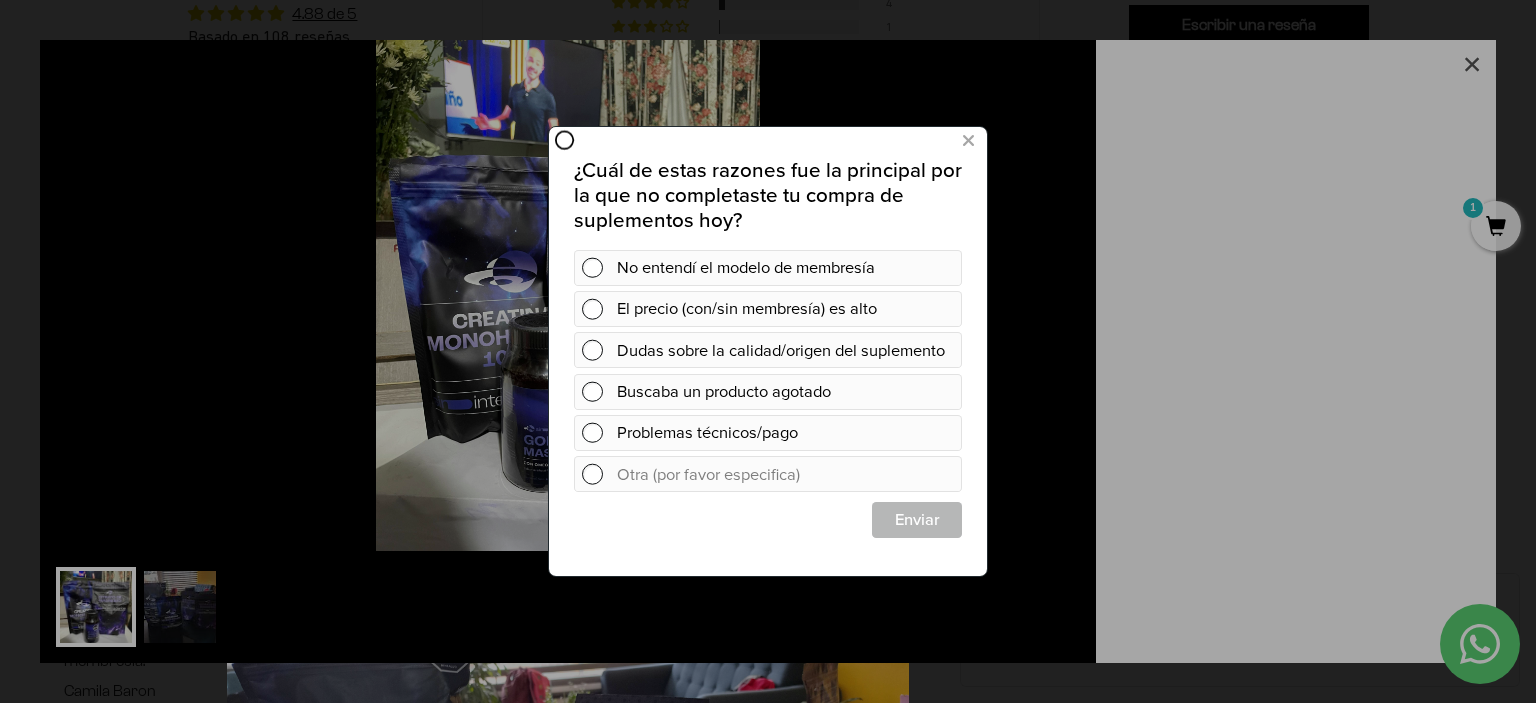 click at bounding box center (768, 351) 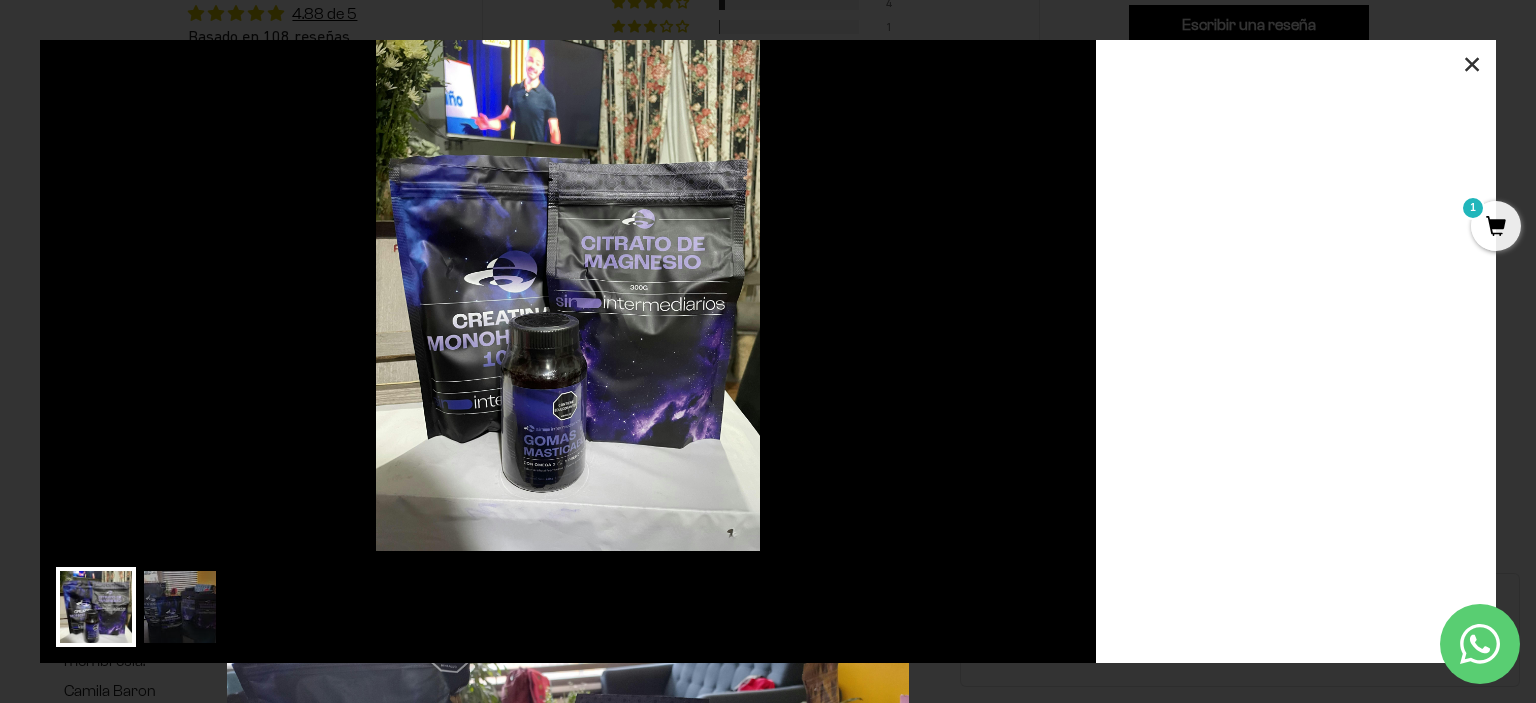 click on "×" at bounding box center (1472, 64) 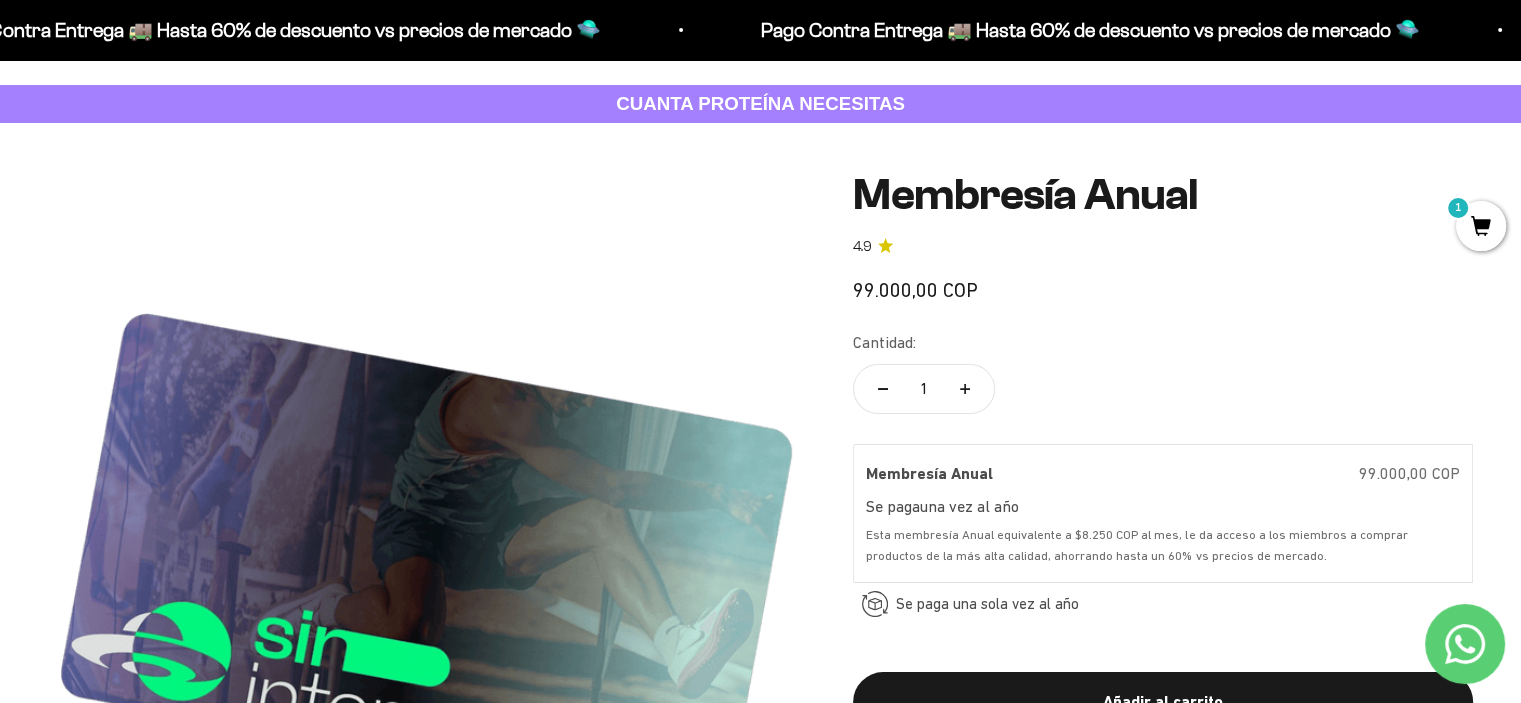 scroll, scrollTop: 73, scrollLeft: 0, axis: vertical 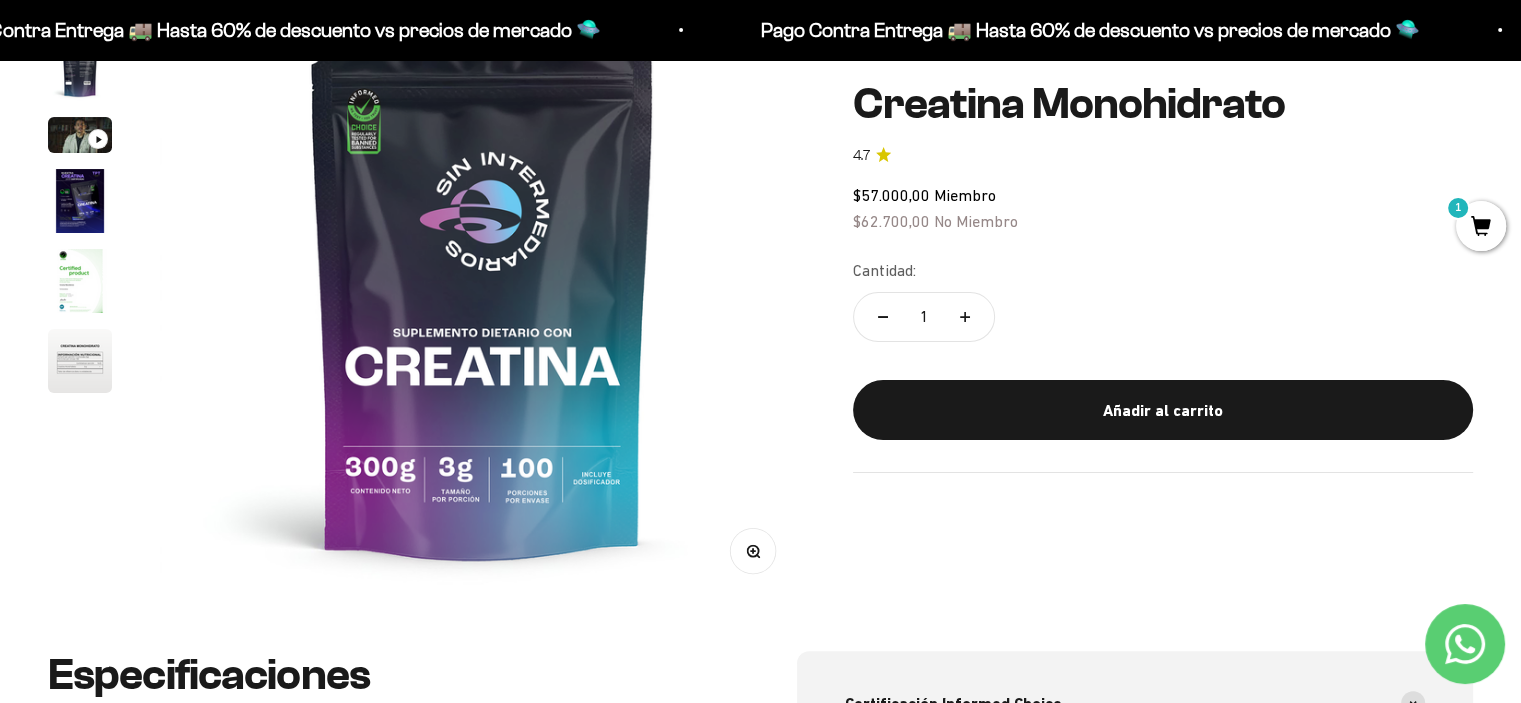 click on "1" at bounding box center [1481, 226] 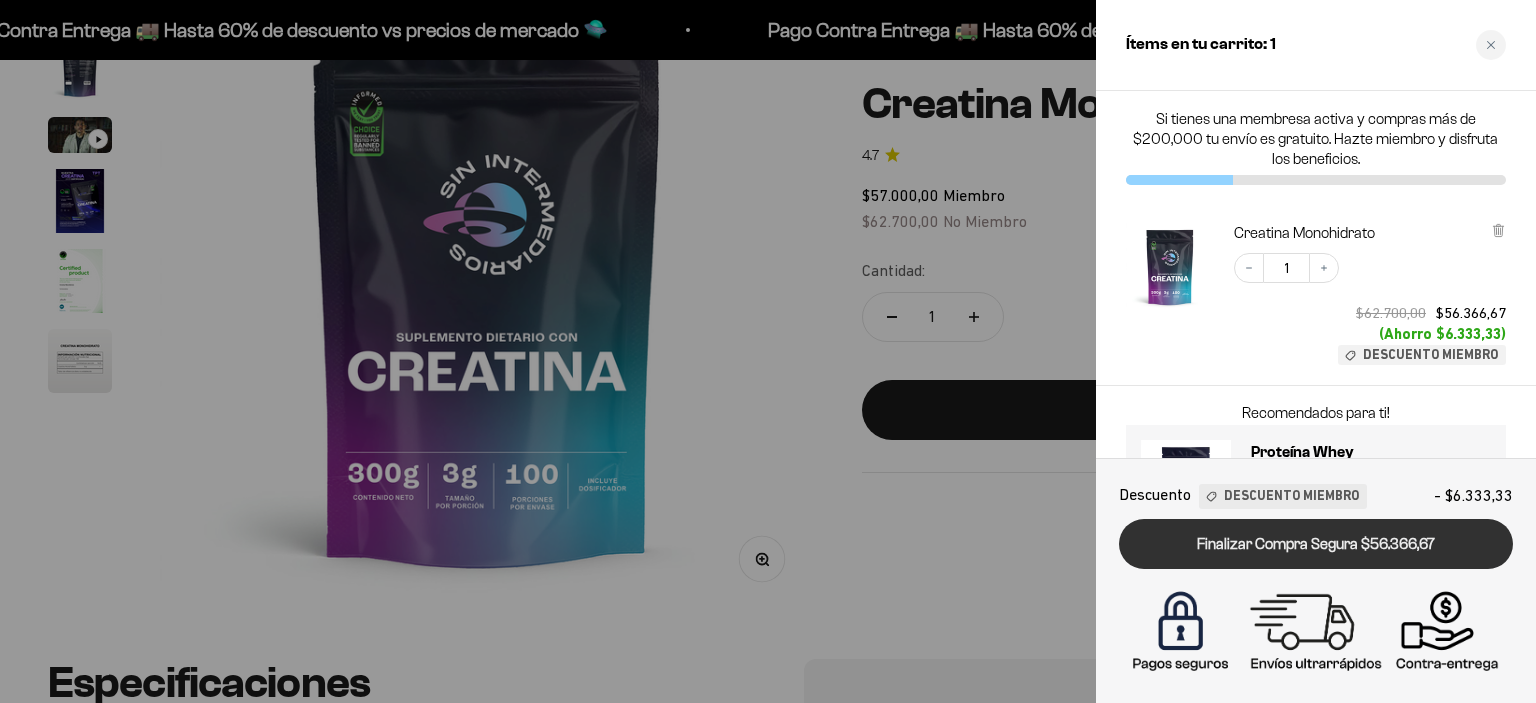 click on "Finalizar Compra Segura $56.366,67" at bounding box center [1316, 544] 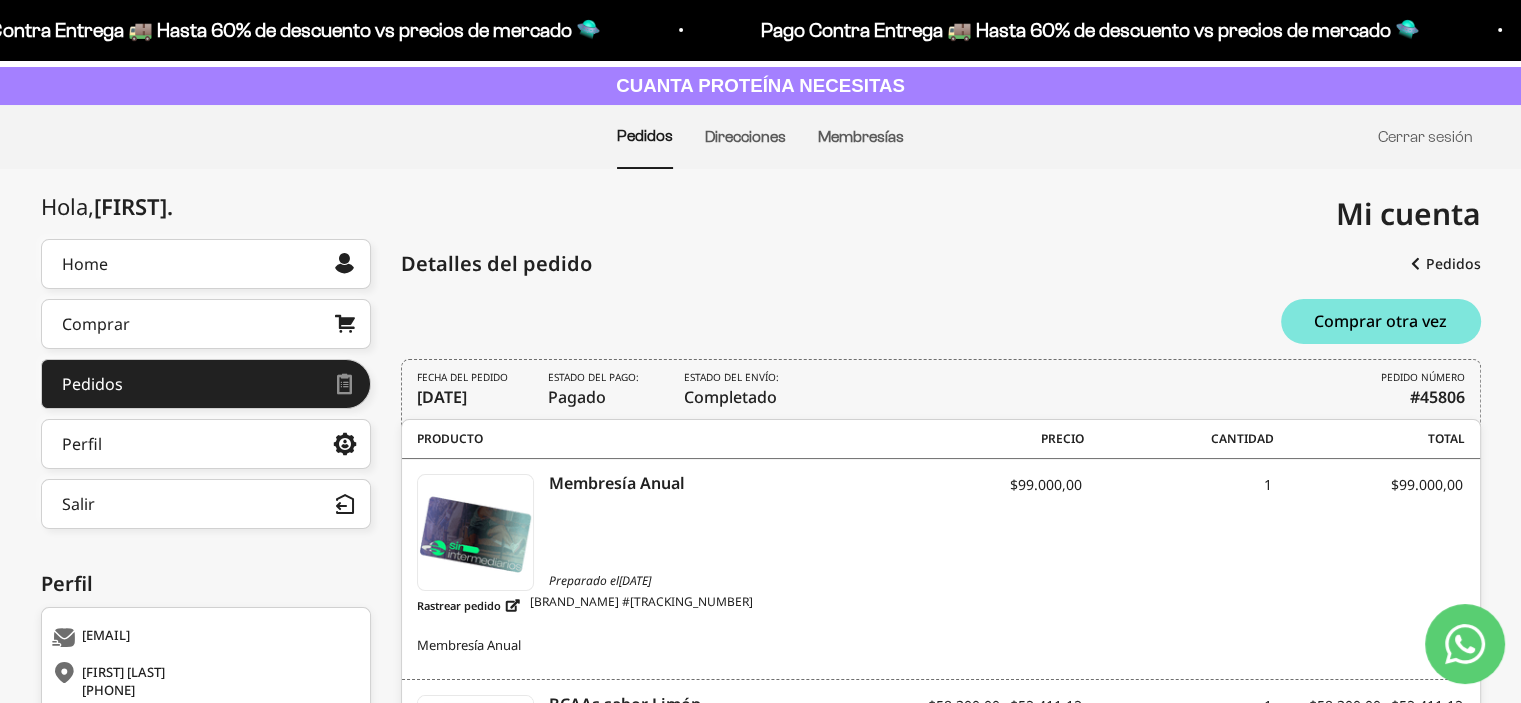scroll, scrollTop: 0, scrollLeft: 0, axis: both 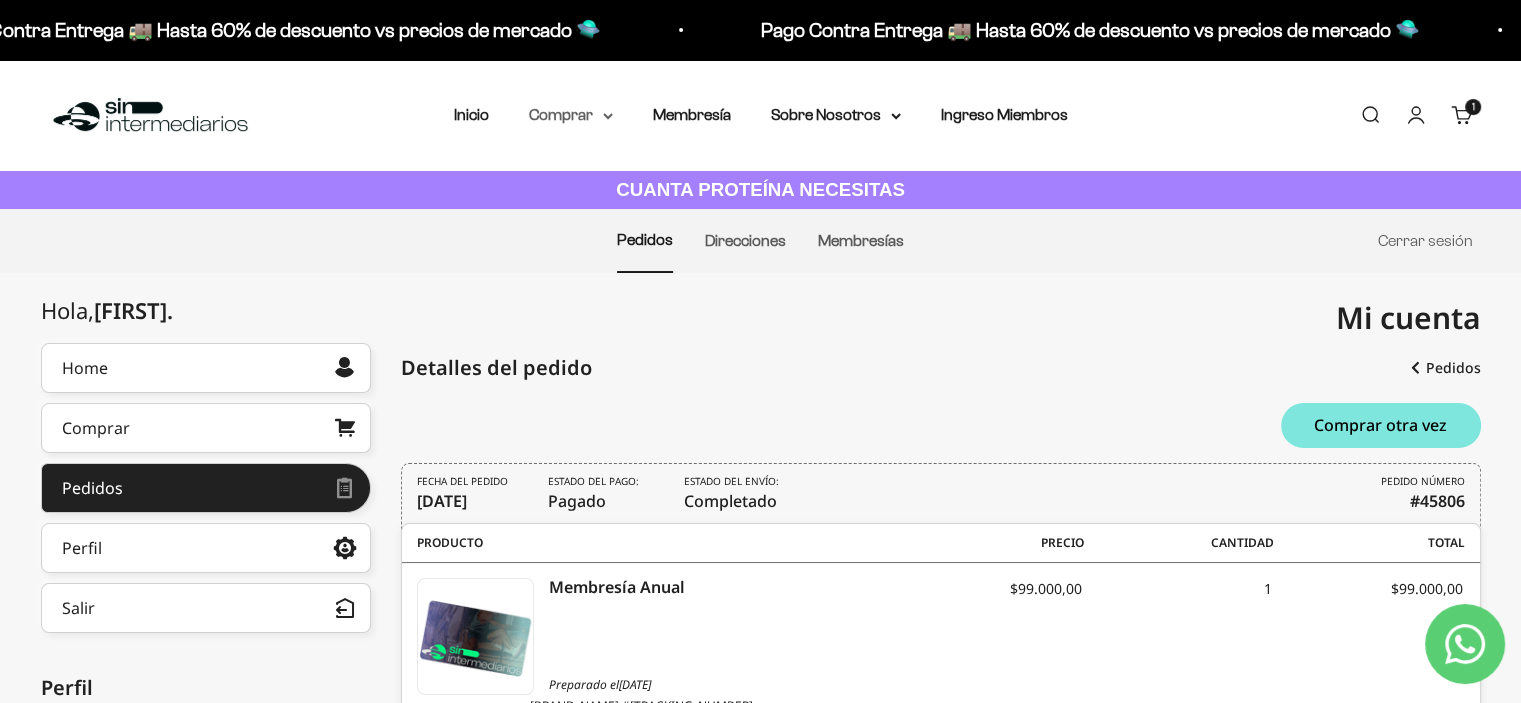 click on "Comprar" at bounding box center (571, 115) 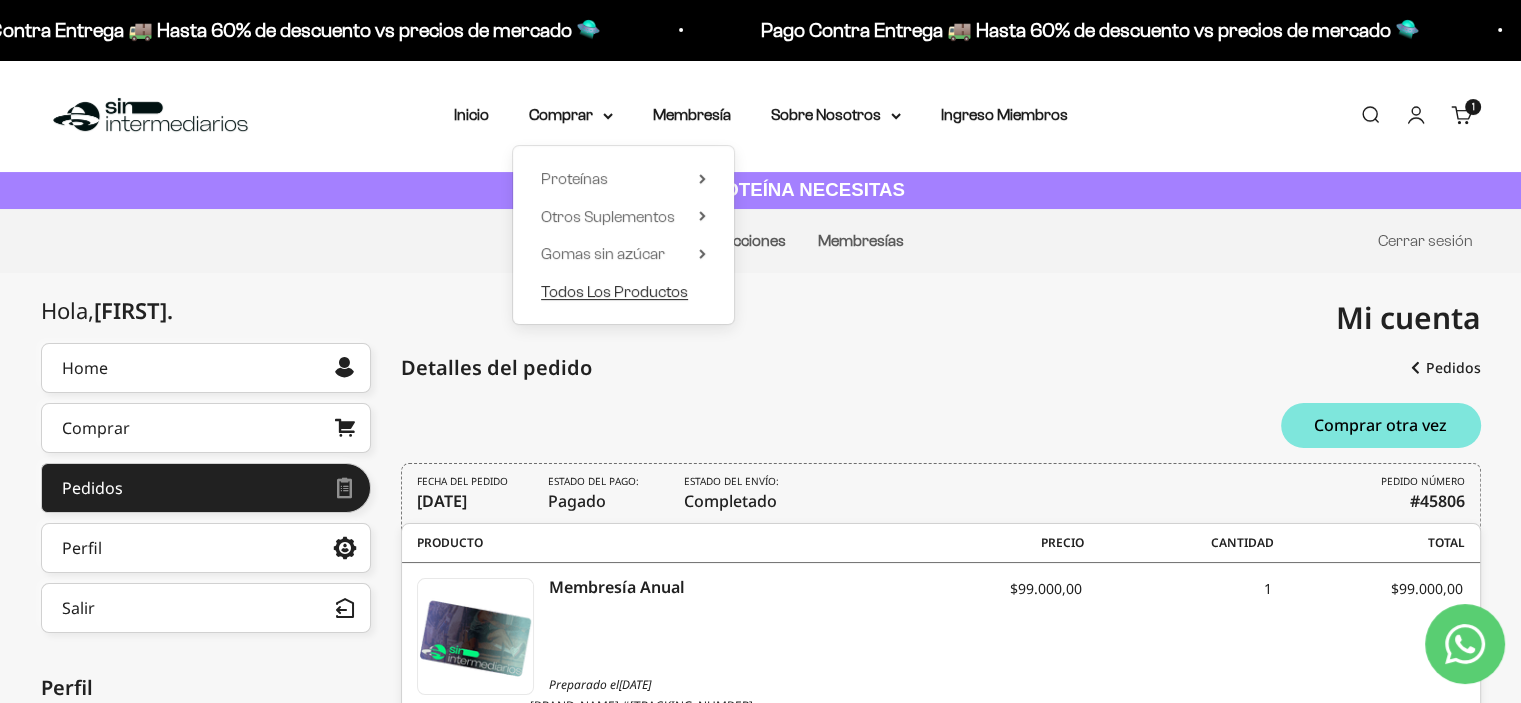 click on "Todos Los Productos" at bounding box center [614, 292] 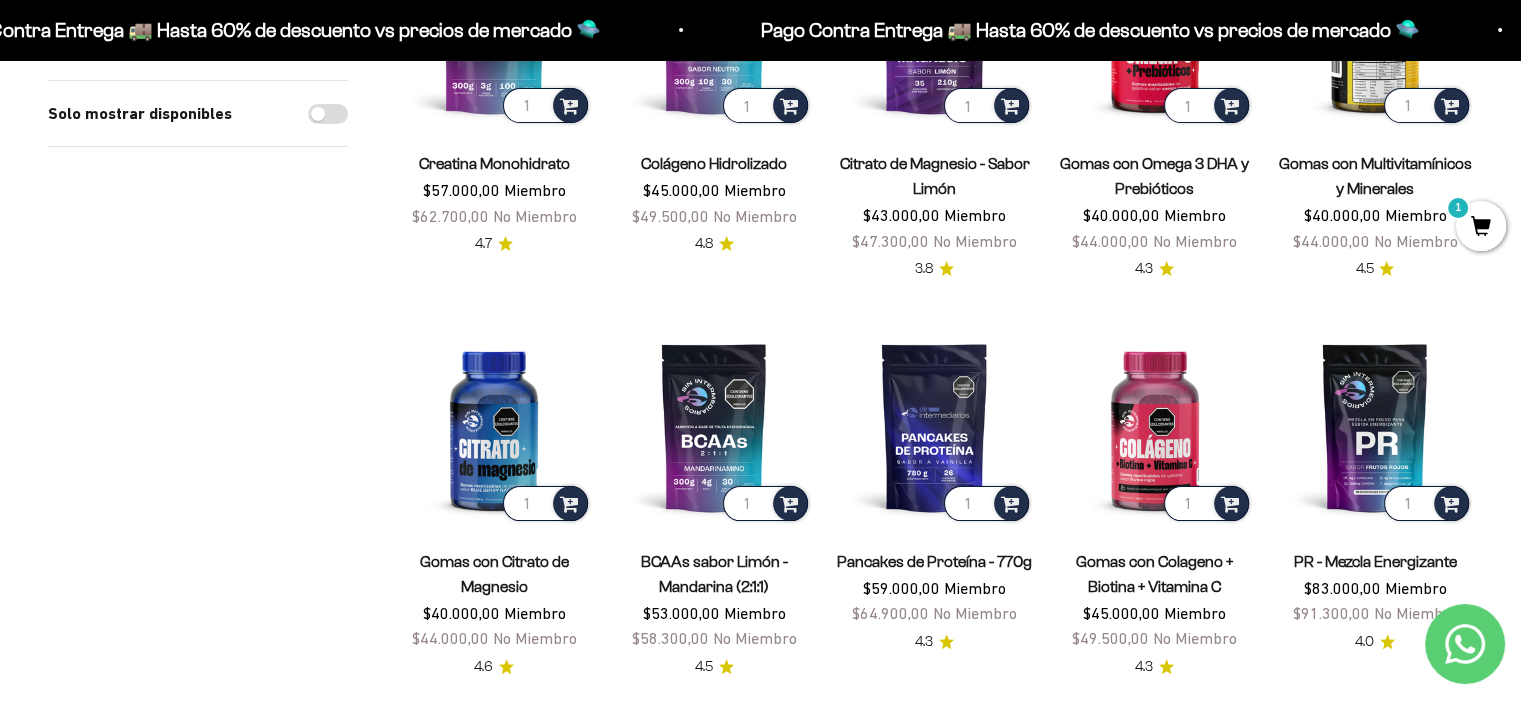 scroll, scrollTop: 500, scrollLeft: 0, axis: vertical 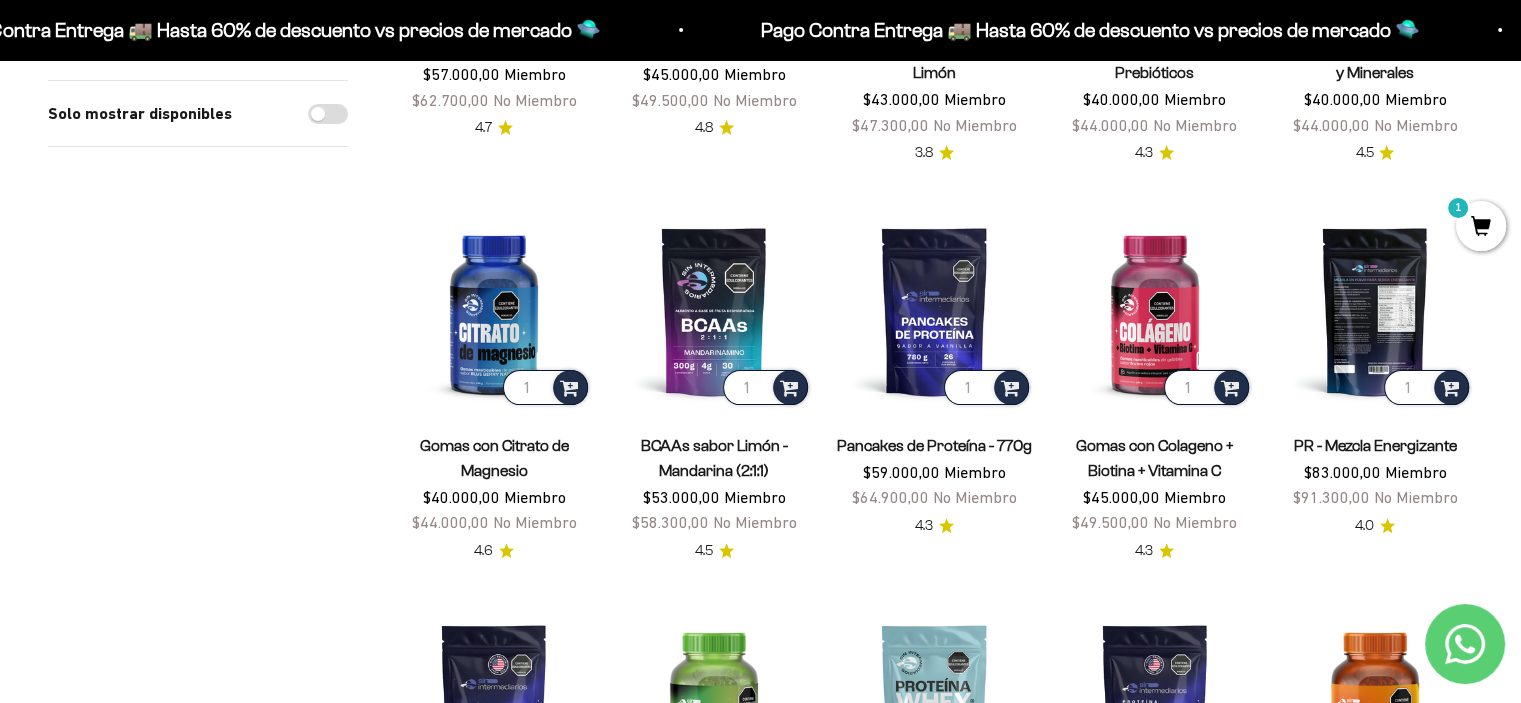 click at bounding box center (1375, 311) 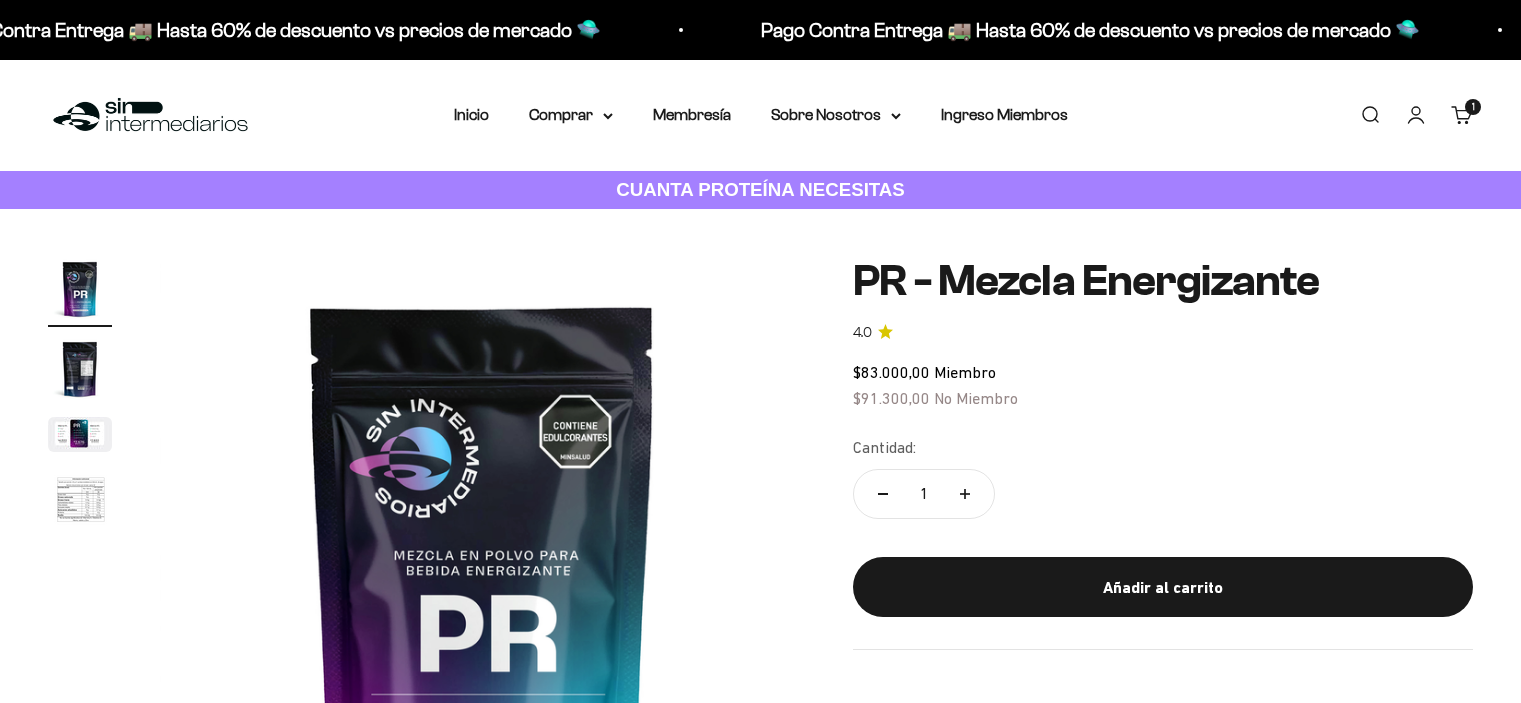 scroll, scrollTop: 0, scrollLeft: 0, axis: both 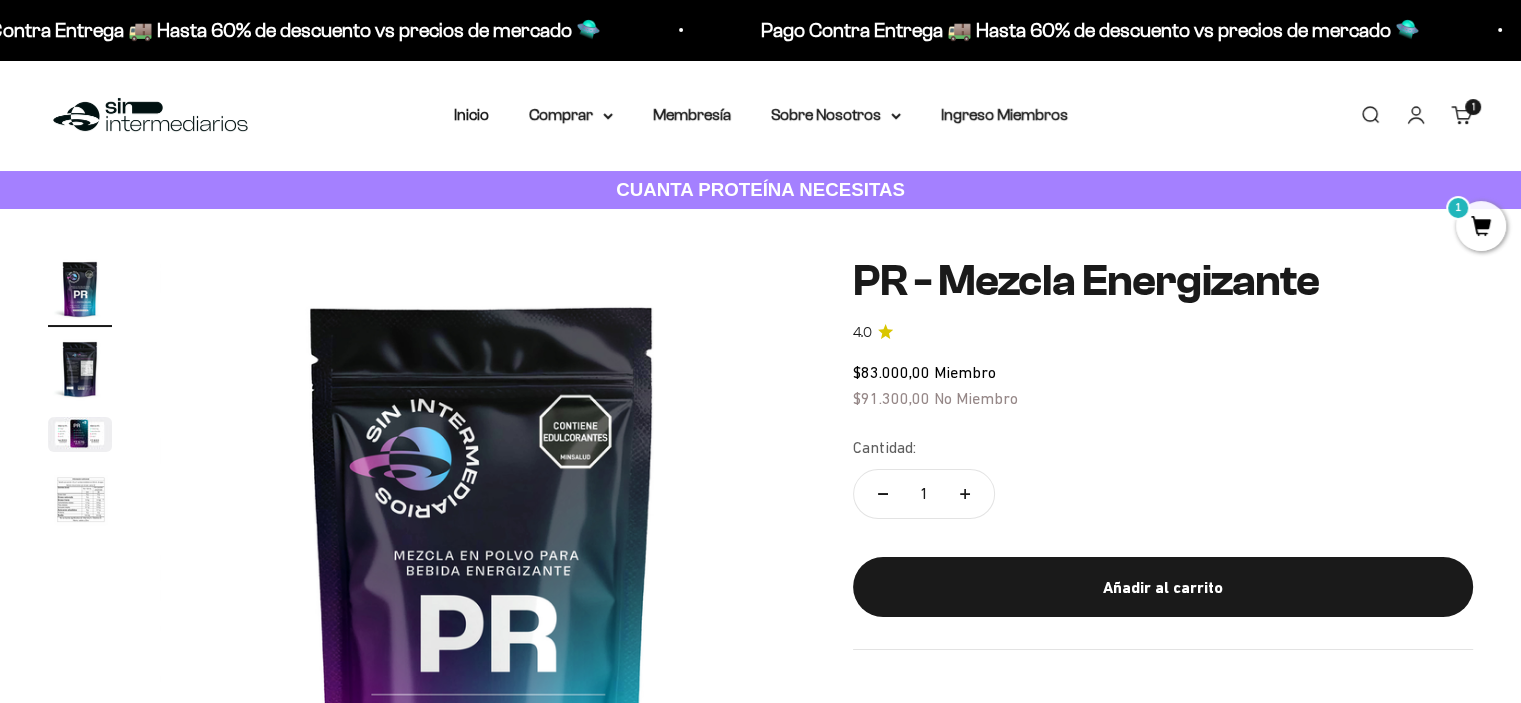 click at bounding box center (80, 369) 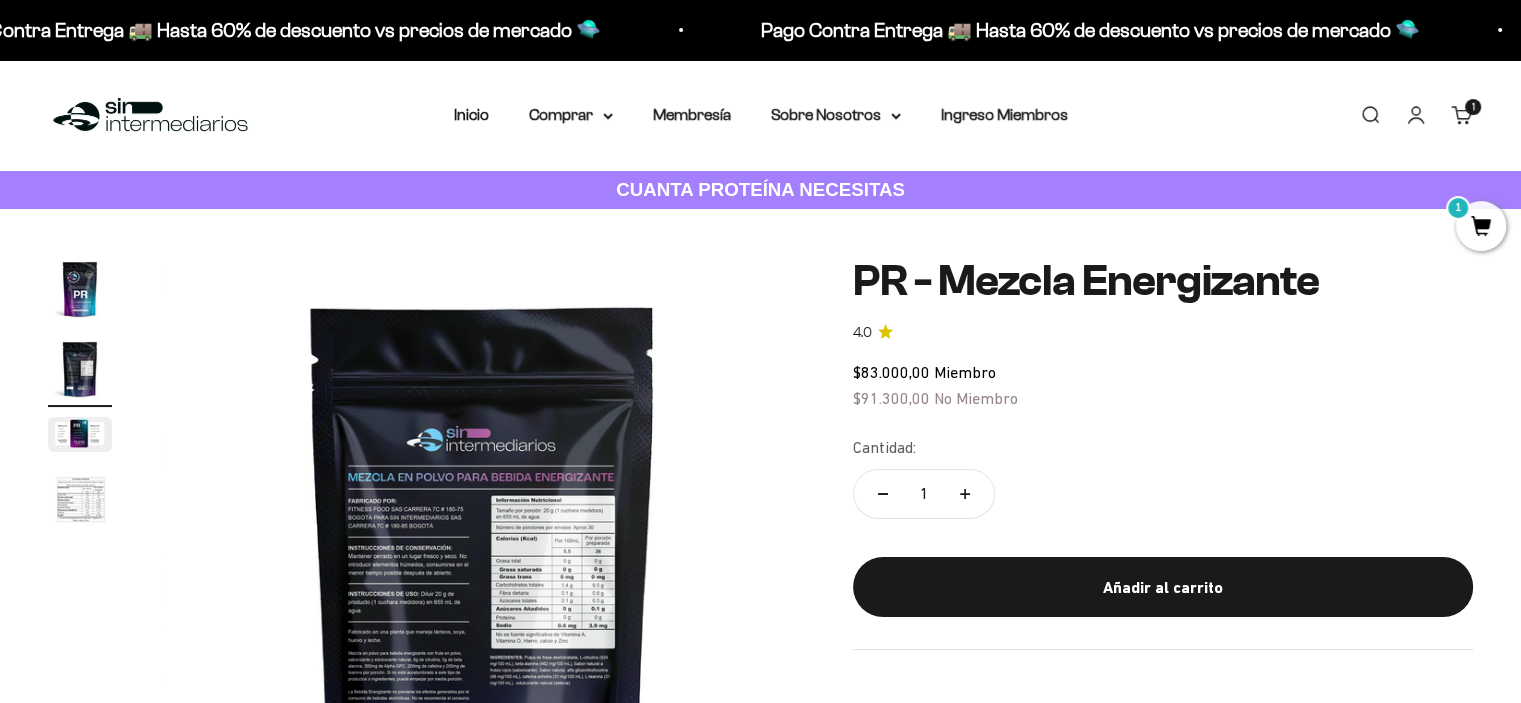 scroll, scrollTop: 0, scrollLeft: 669, axis: horizontal 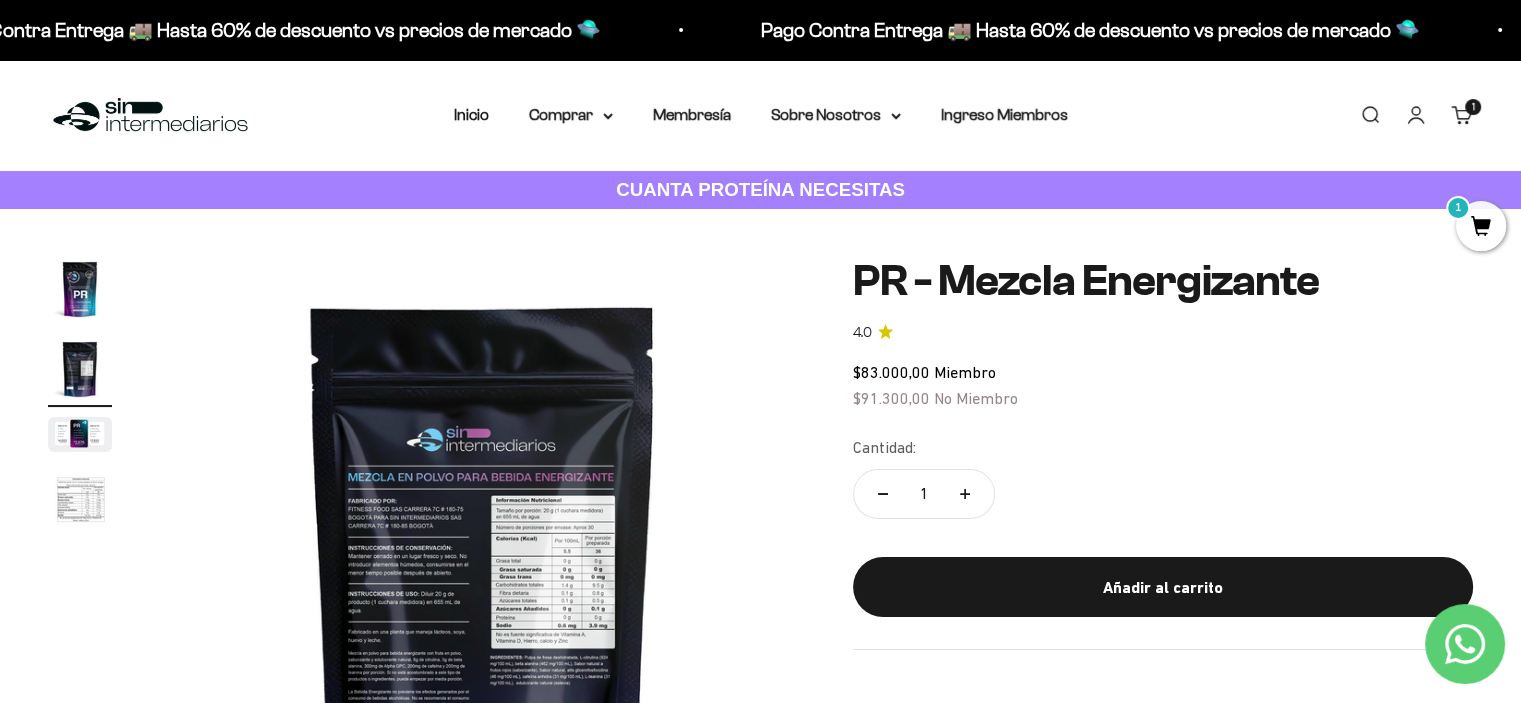 click at bounding box center [482, 579] 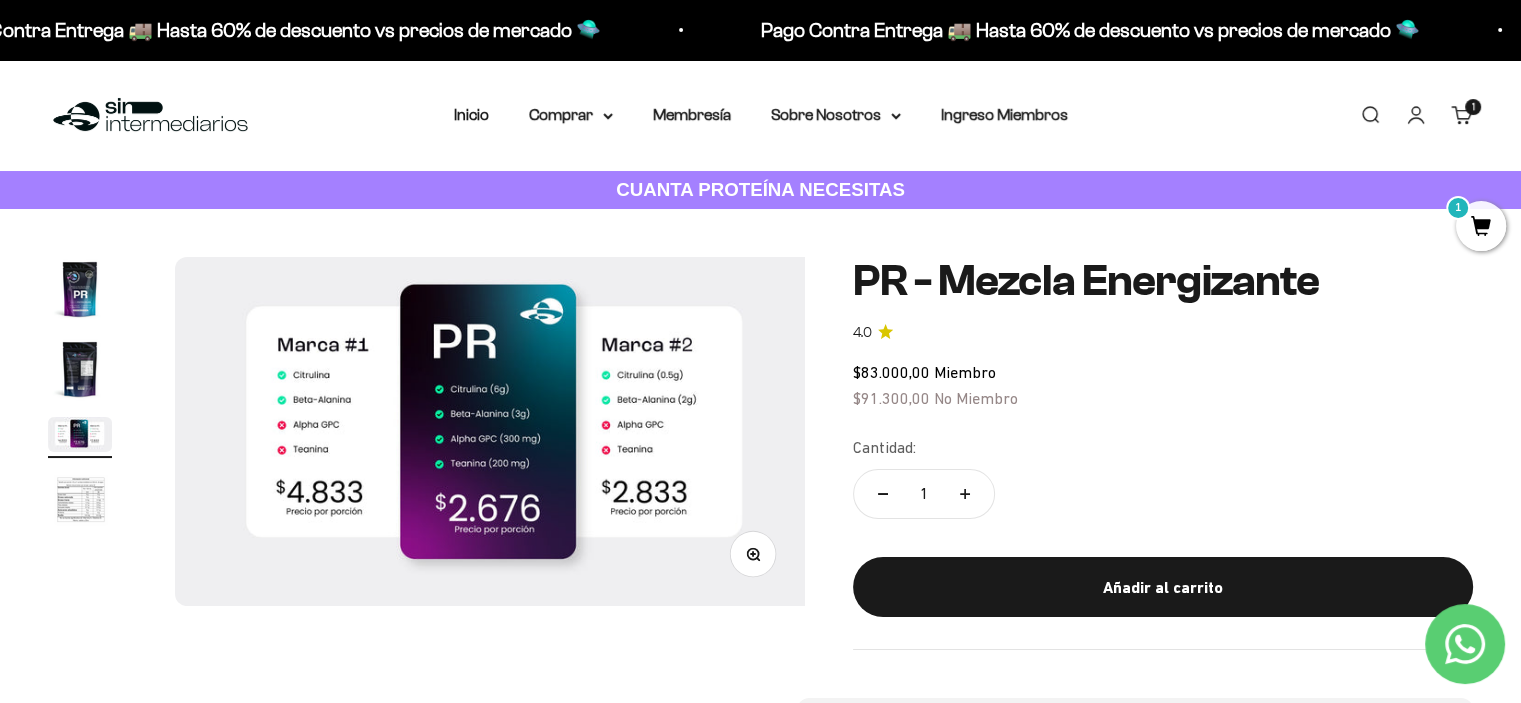scroll, scrollTop: 0, scrollLeft: 1338, axis: horizontal 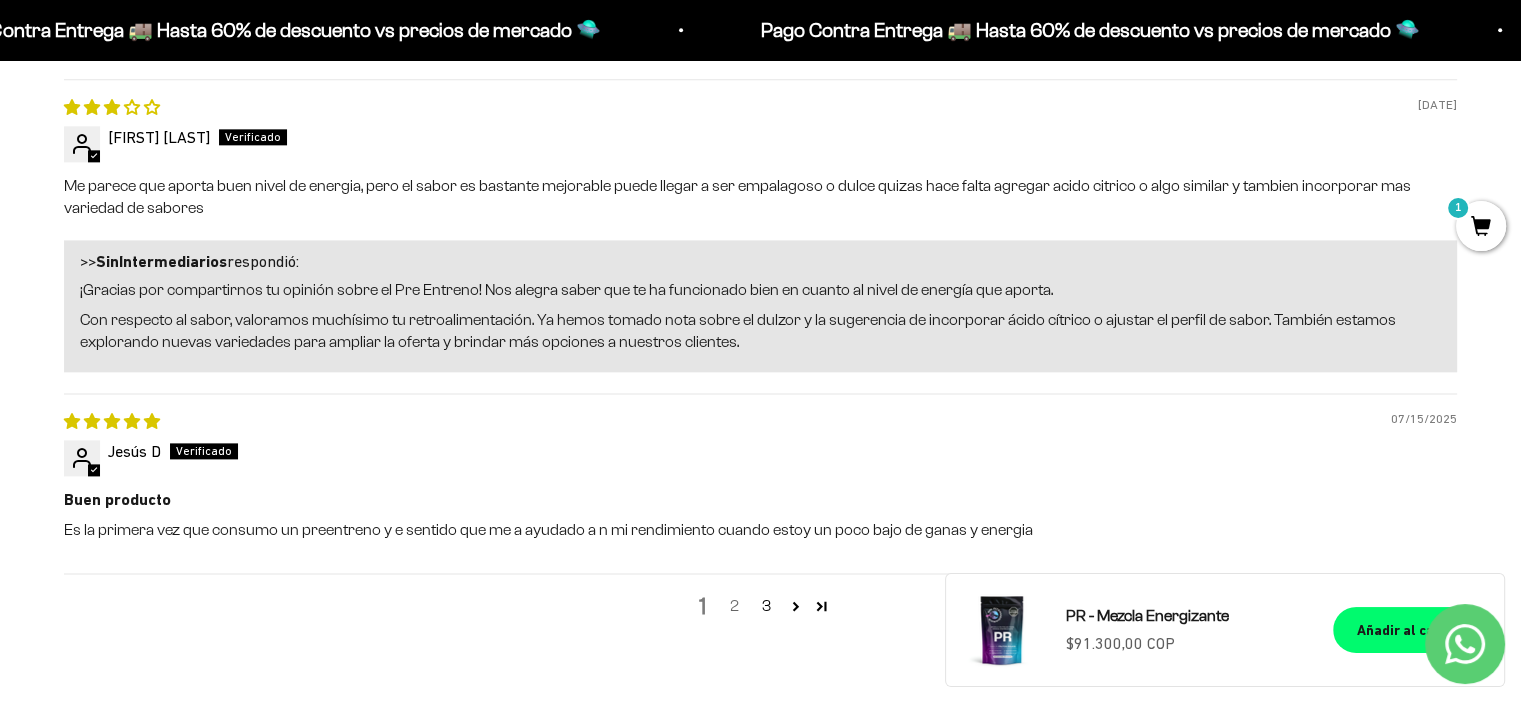 click on "2" at bounding box center (735, 606) 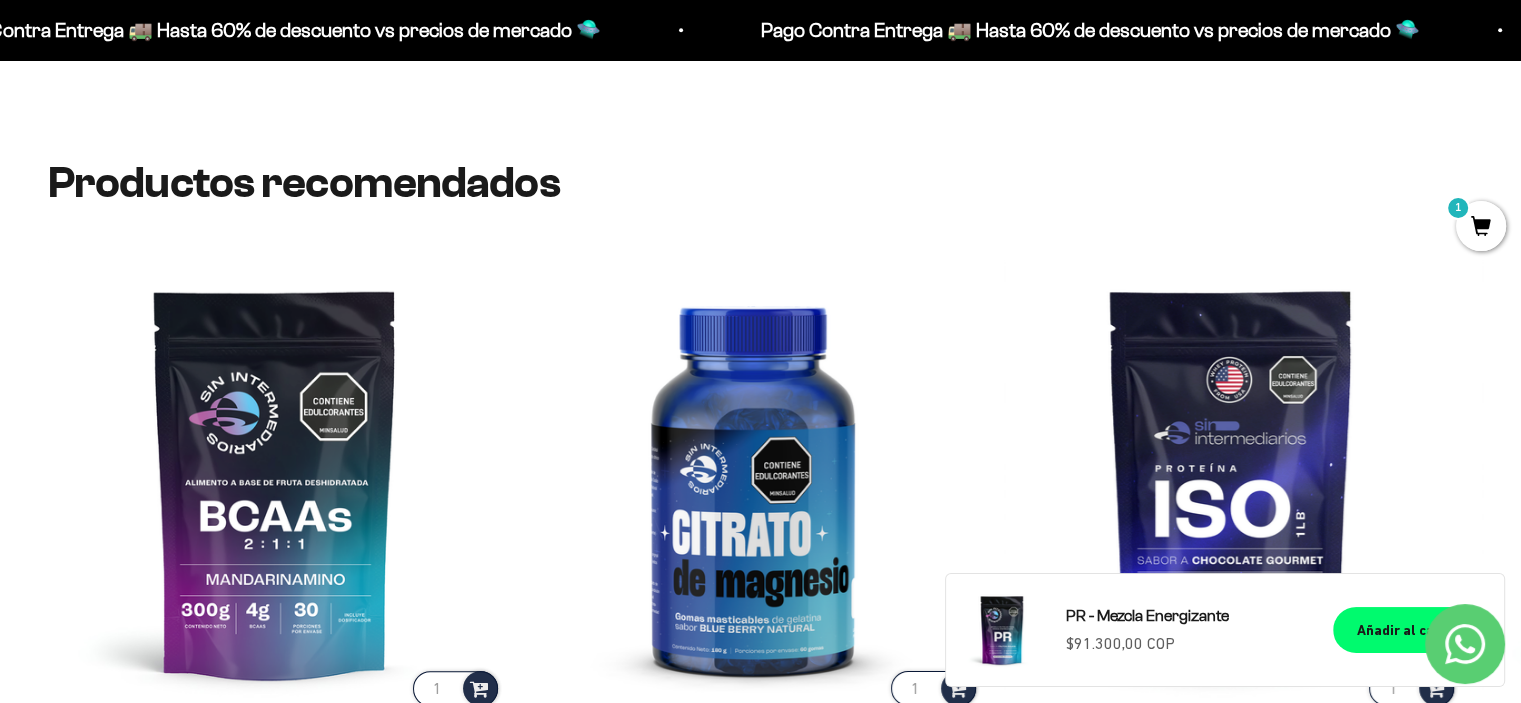 scroll, scrollTop: 2067, scrollLeft: 0, axis: vertical 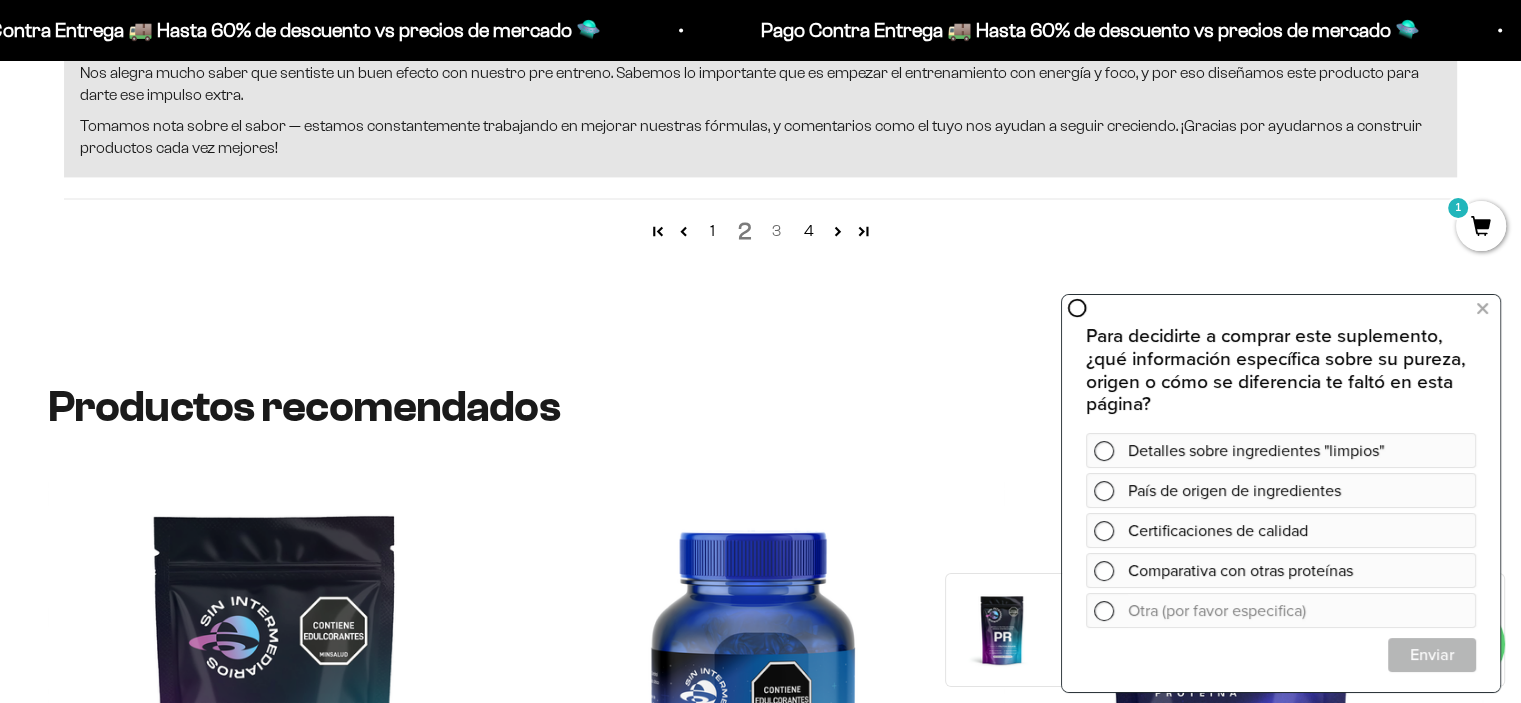 click on "3" at bounding box center (777, 231) 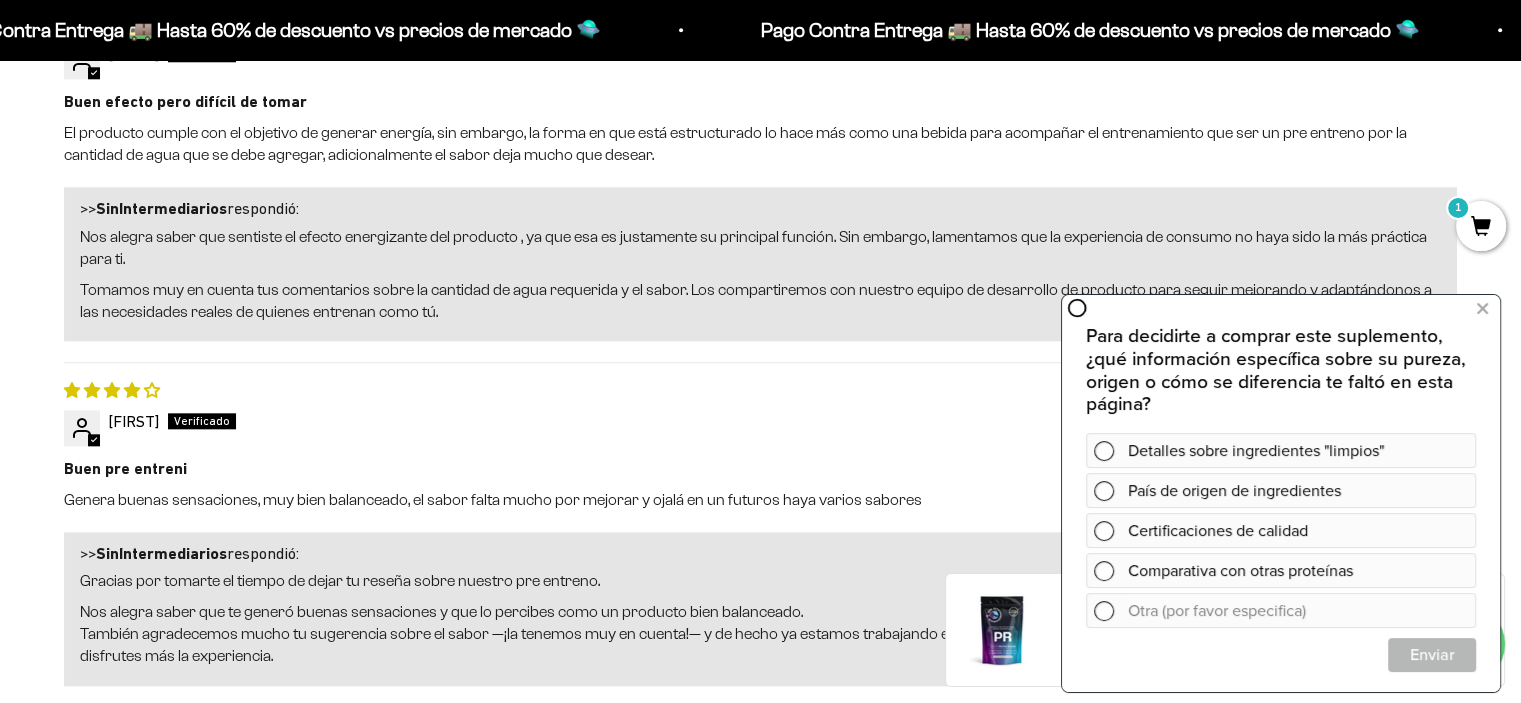 scroll, scrollTop: 2067, scrollLeft: 0, axis: vertical 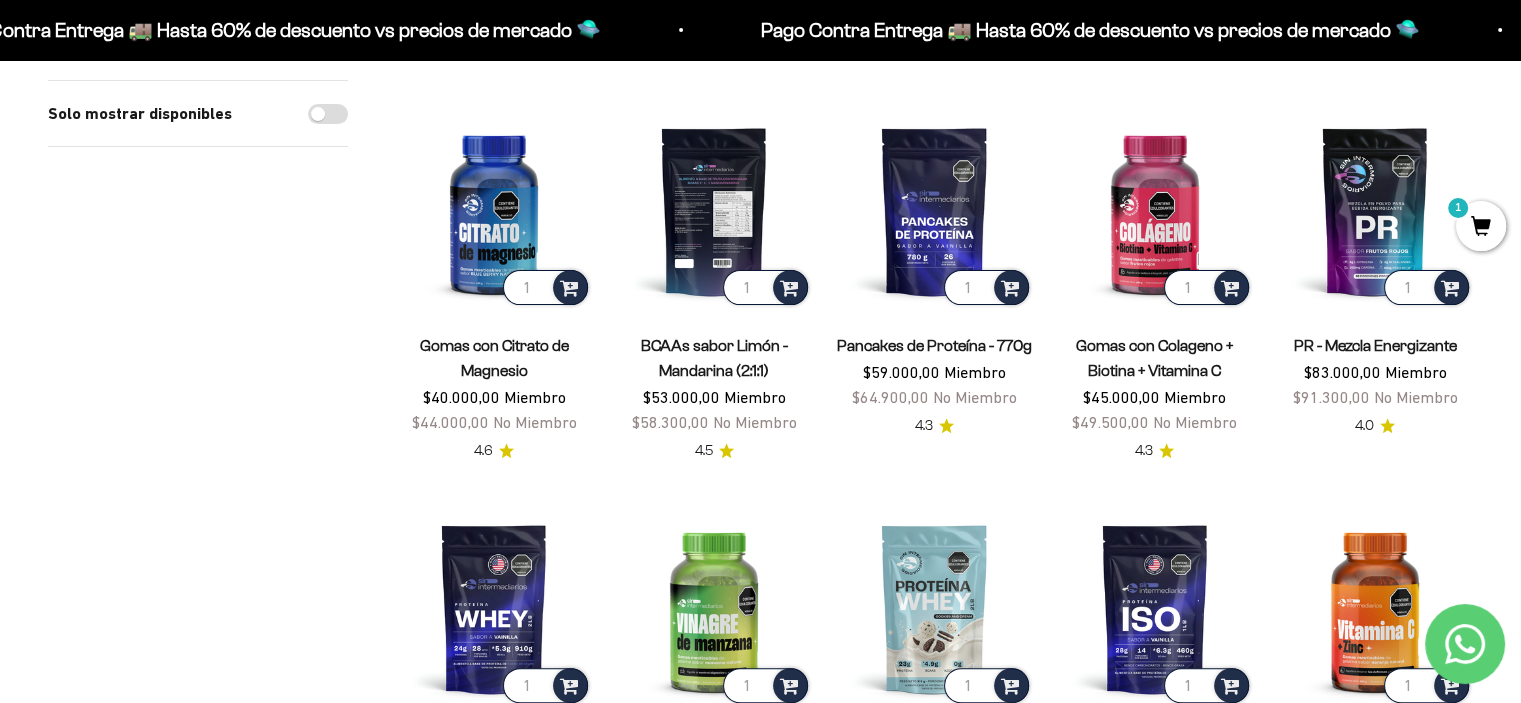 click at bounding box center (714, 211) 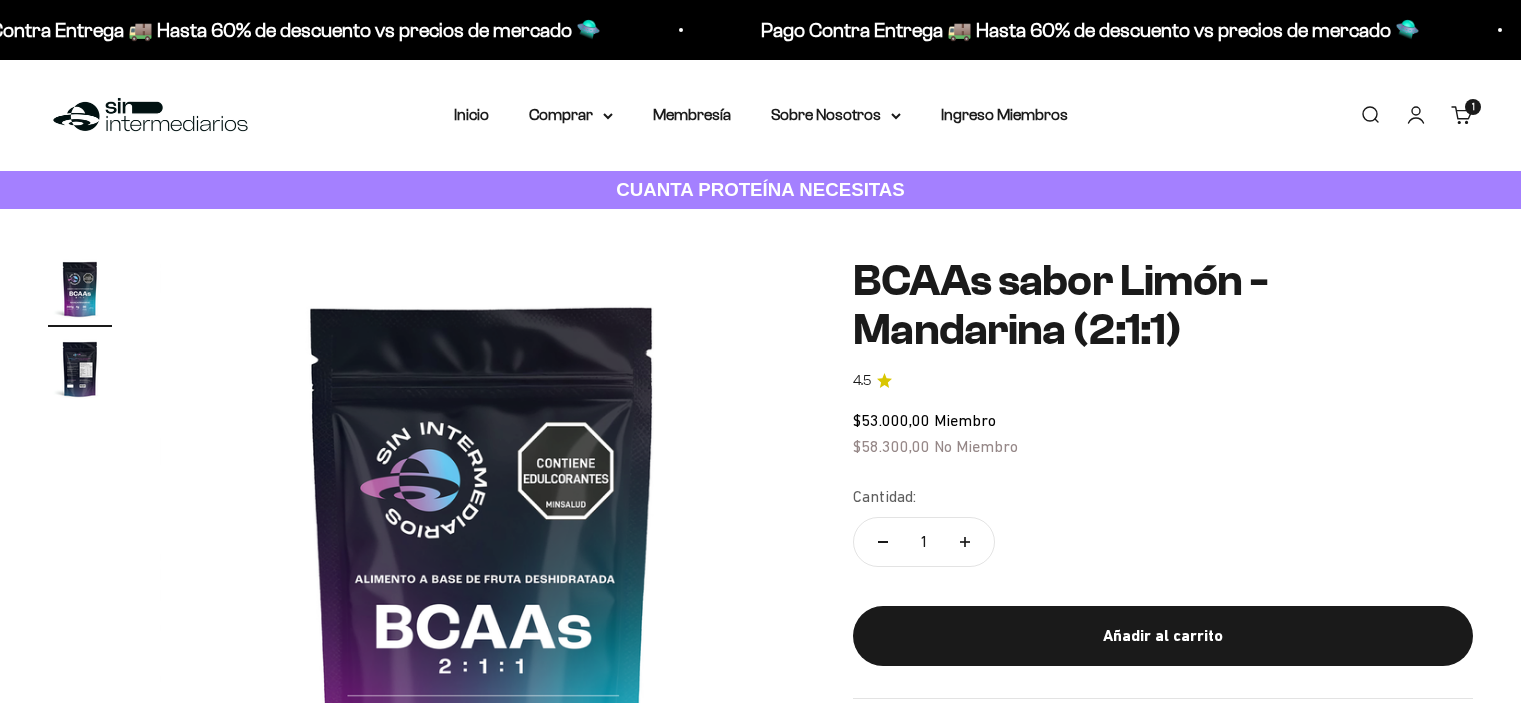 scroll, scrollTop: 0, scrollLeft: 0, axis: both 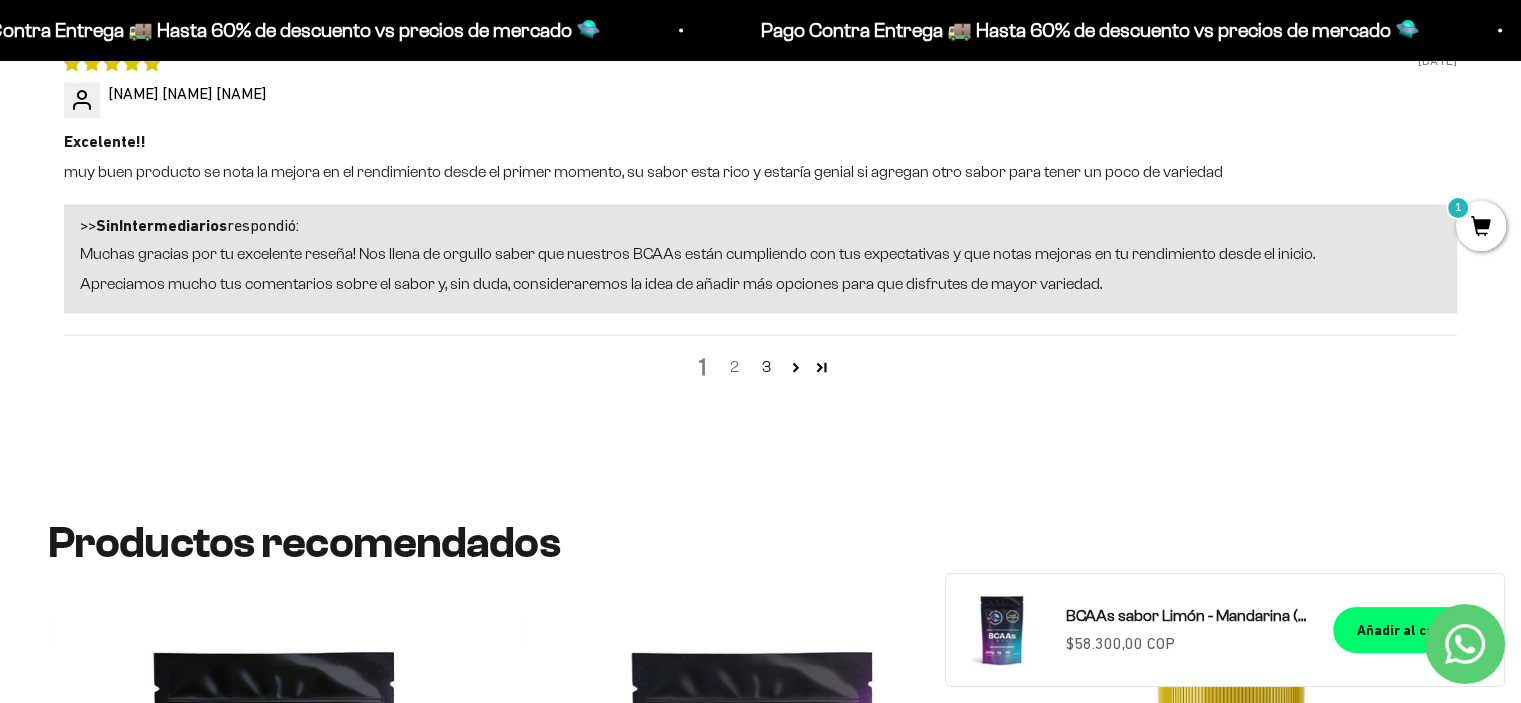 click on "2" at bounding box center (735, 367) 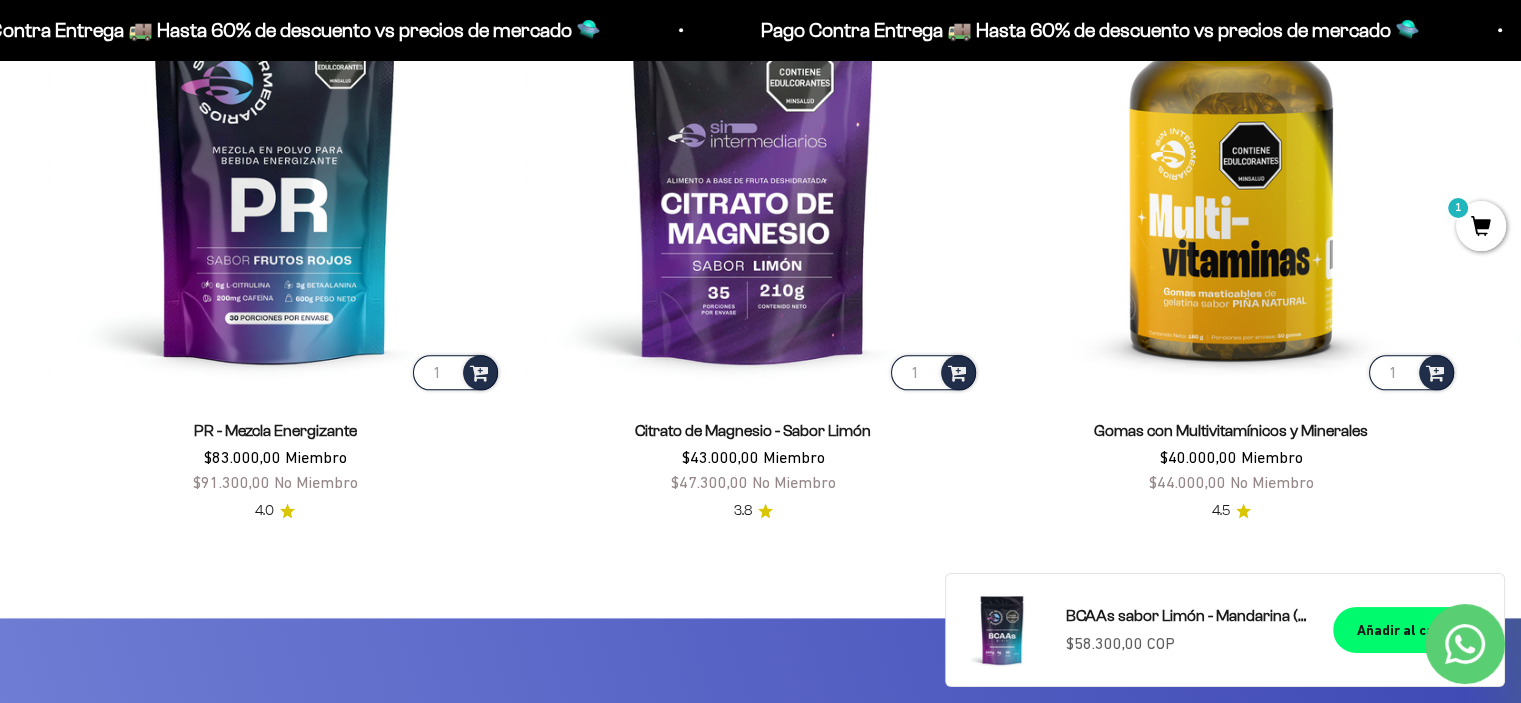 scroll, scrollTop: 2109, scrollLeft: 0, axis: vertical 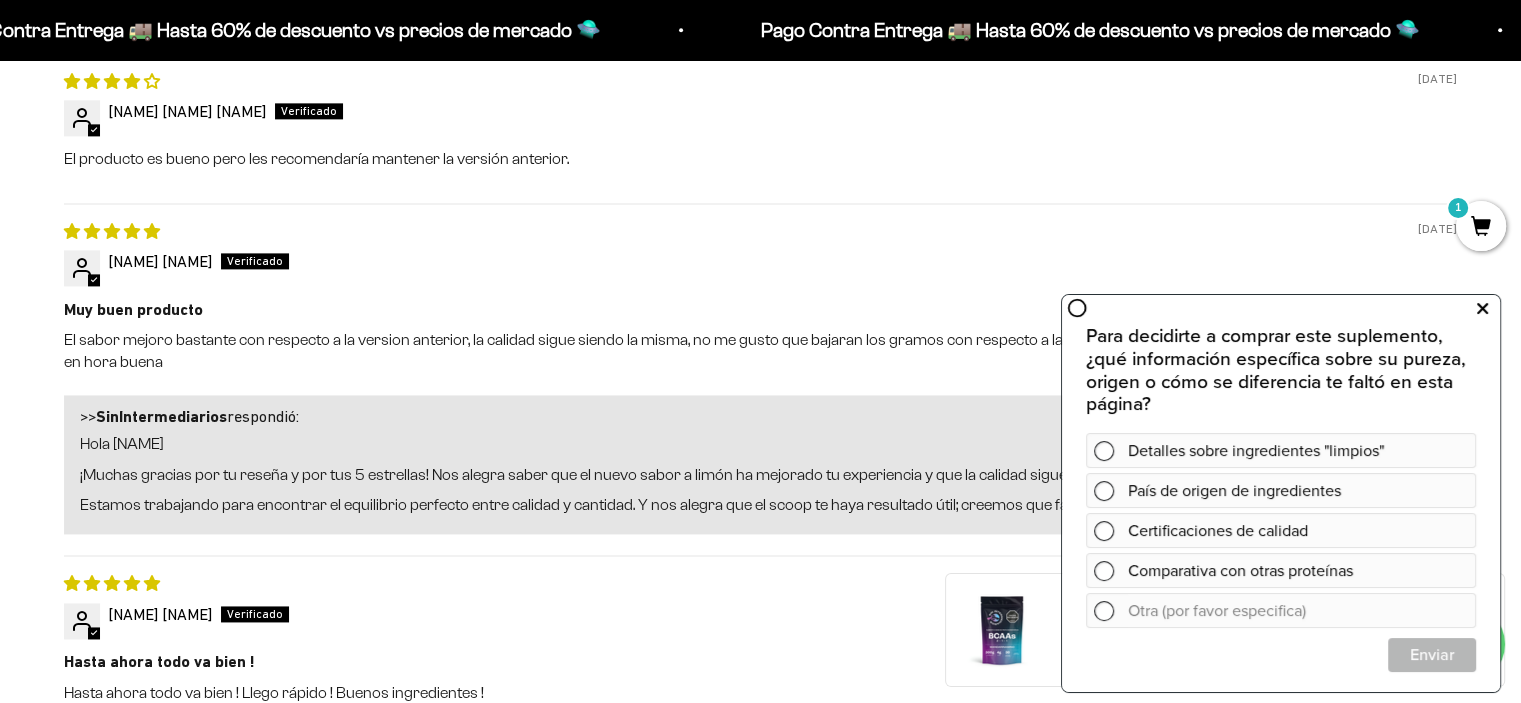 click at bounding box center (1482, 309) 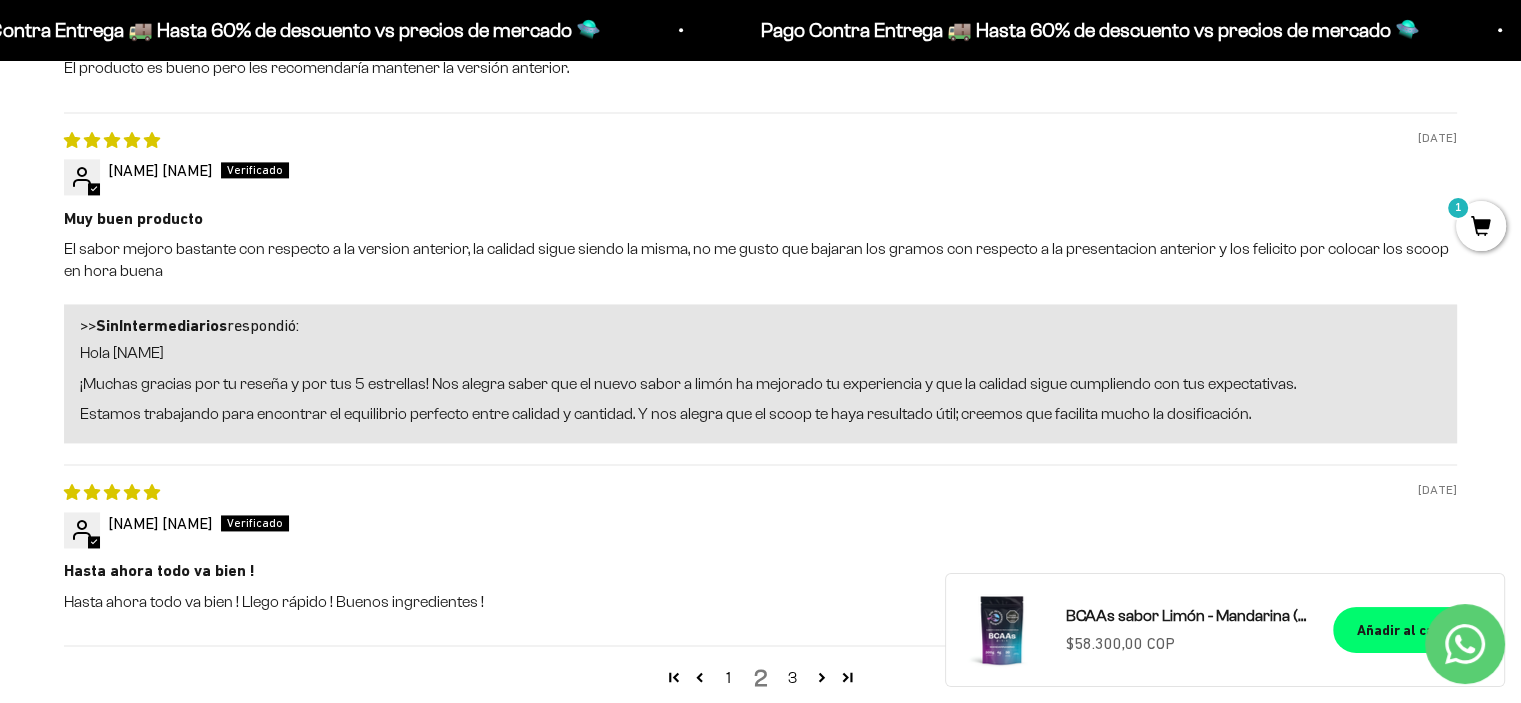 scroll, scrollTop: 2809, scrollLeft: 0, axis: vertical 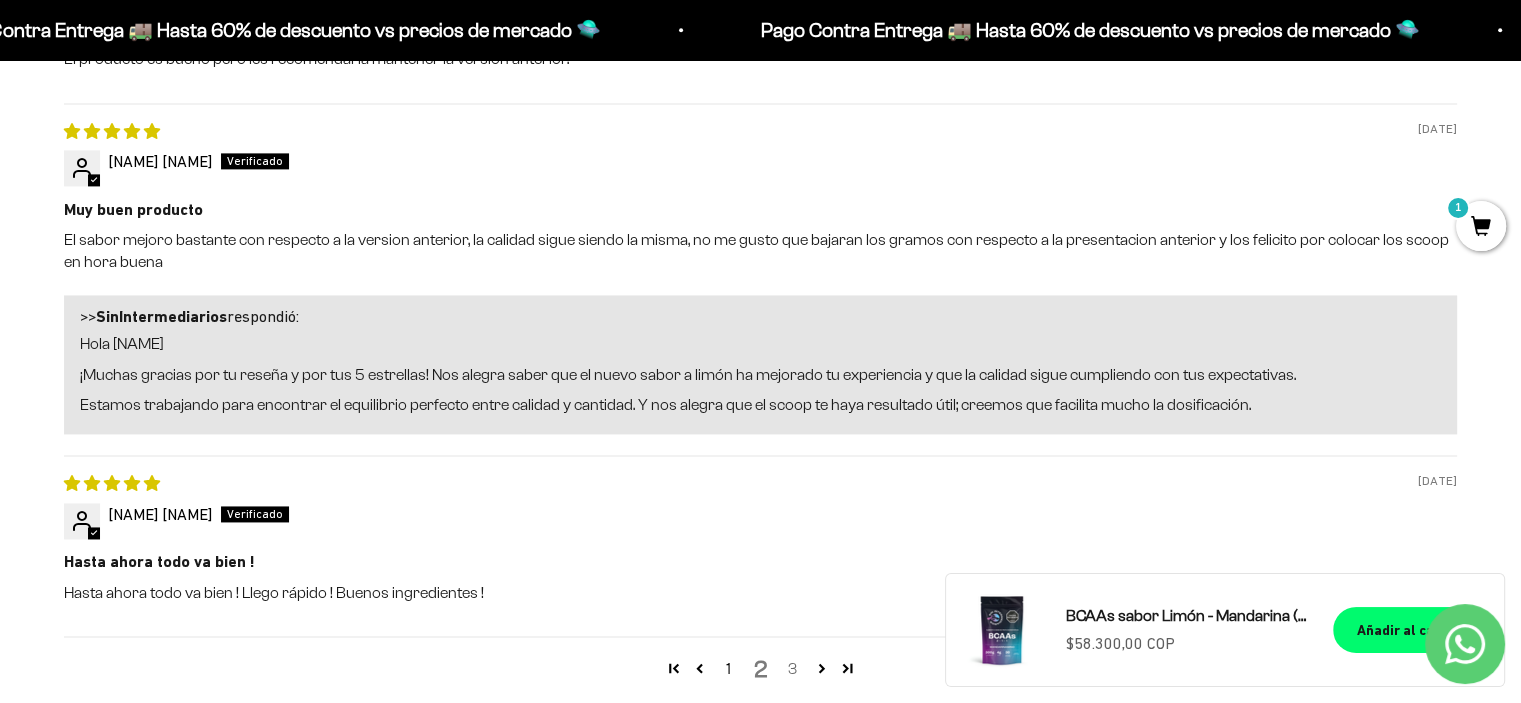 click on "3" at bounding box center [793, 669] 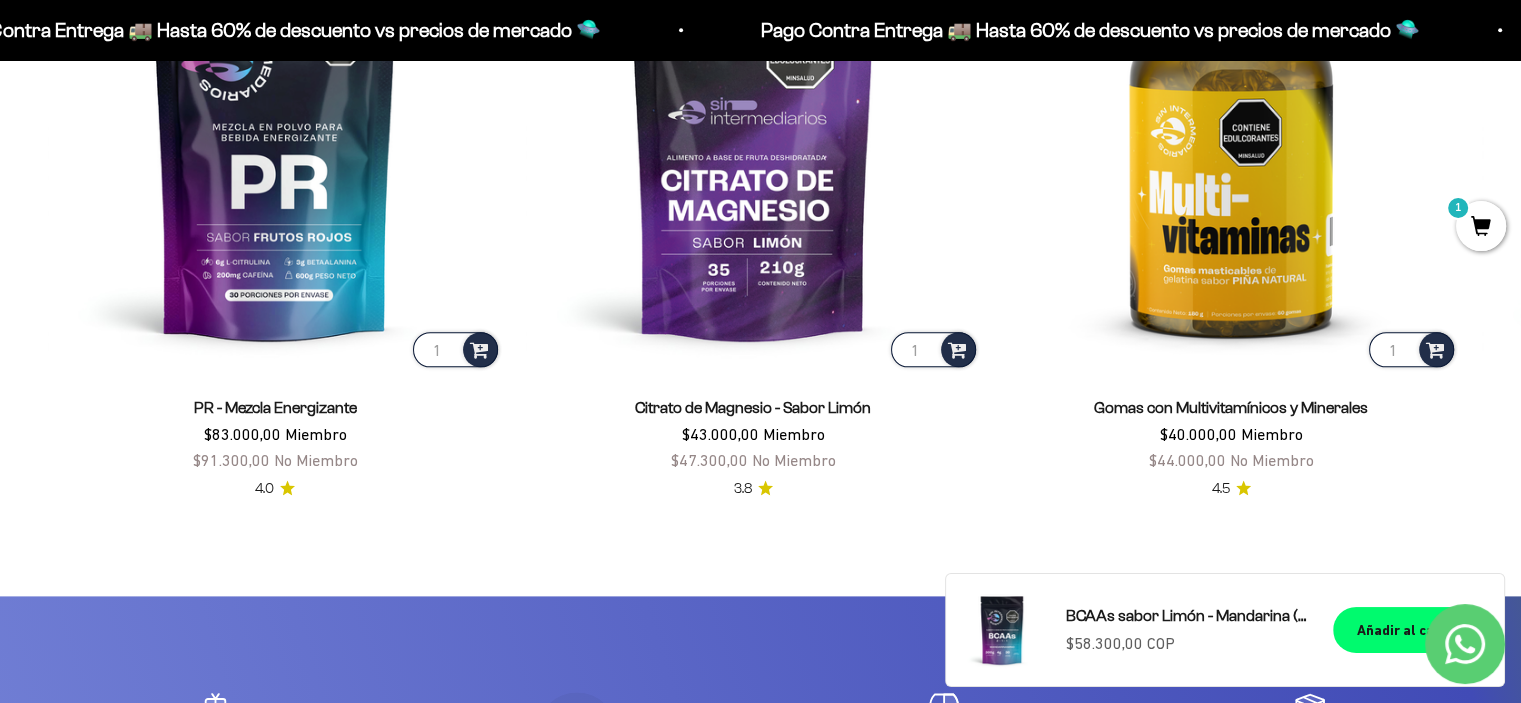 scroll, scrollTop: 2109, scrollLeft: 0, axis: vertical 